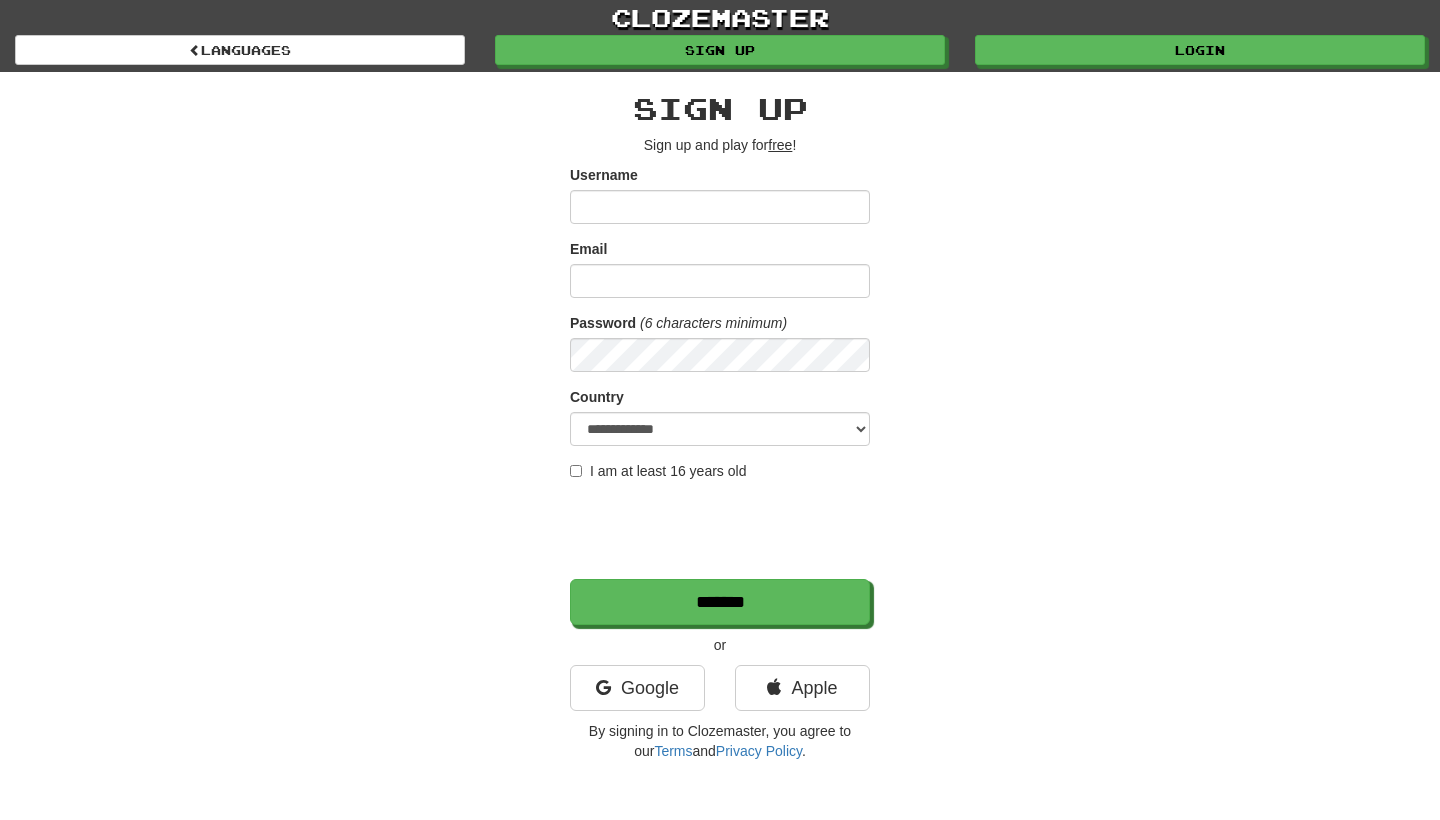scroll, scrollTop: 0, scrollLeft: 0, axis: both 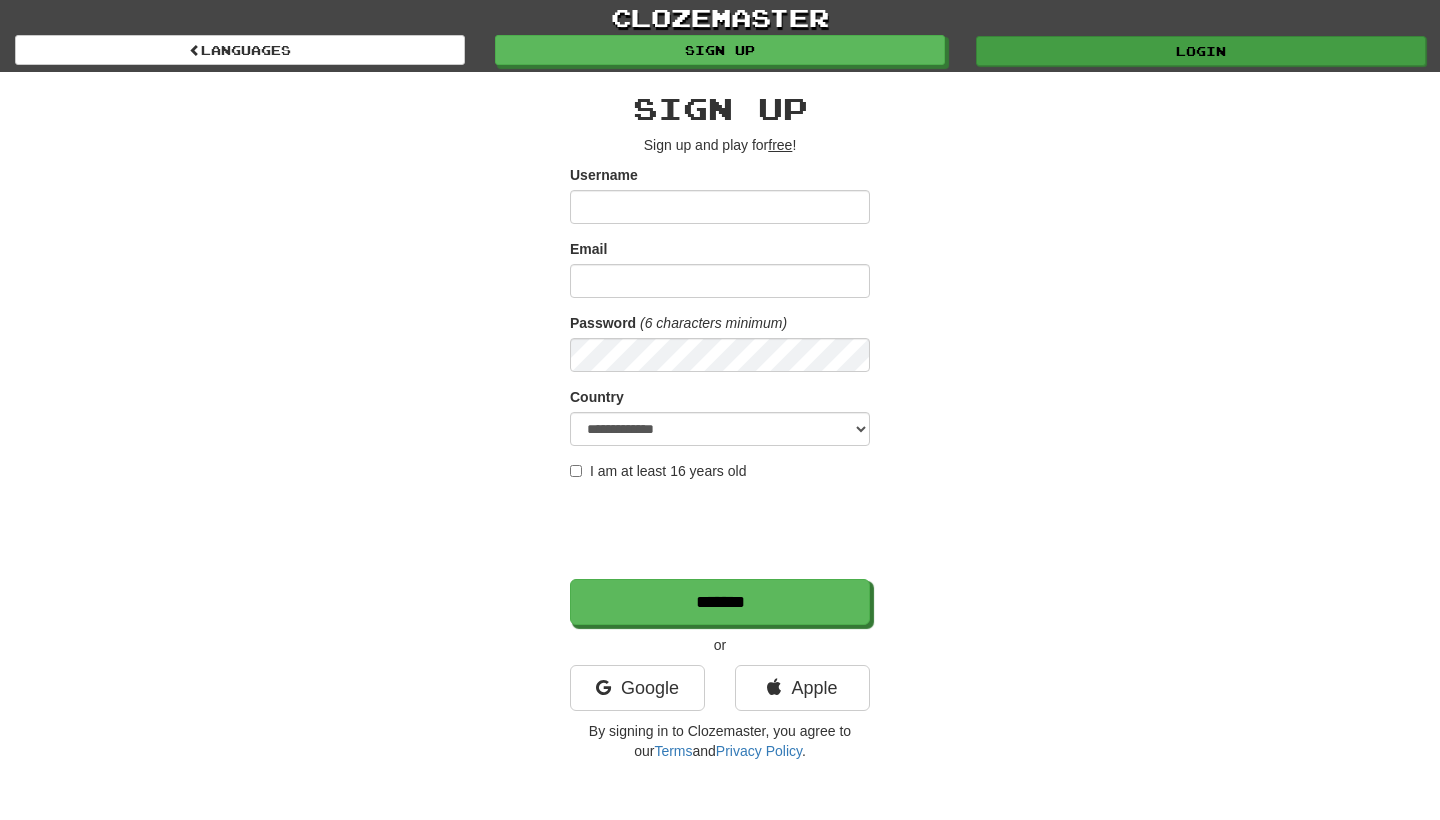 click on "Login" at bounding box center [1201, 51] 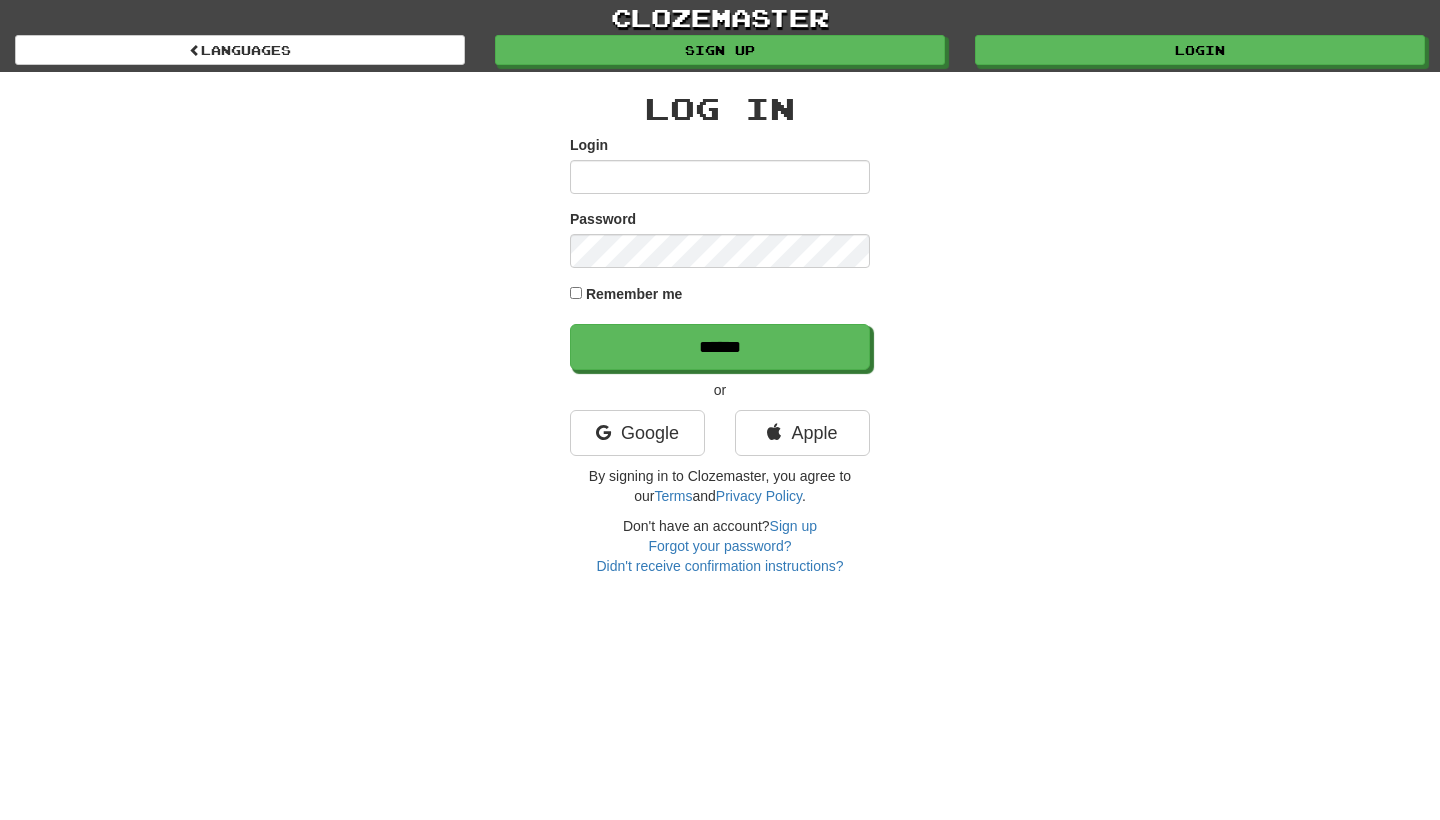 scroll, scrollTop: 0, scrollLeft: 0, axis: both 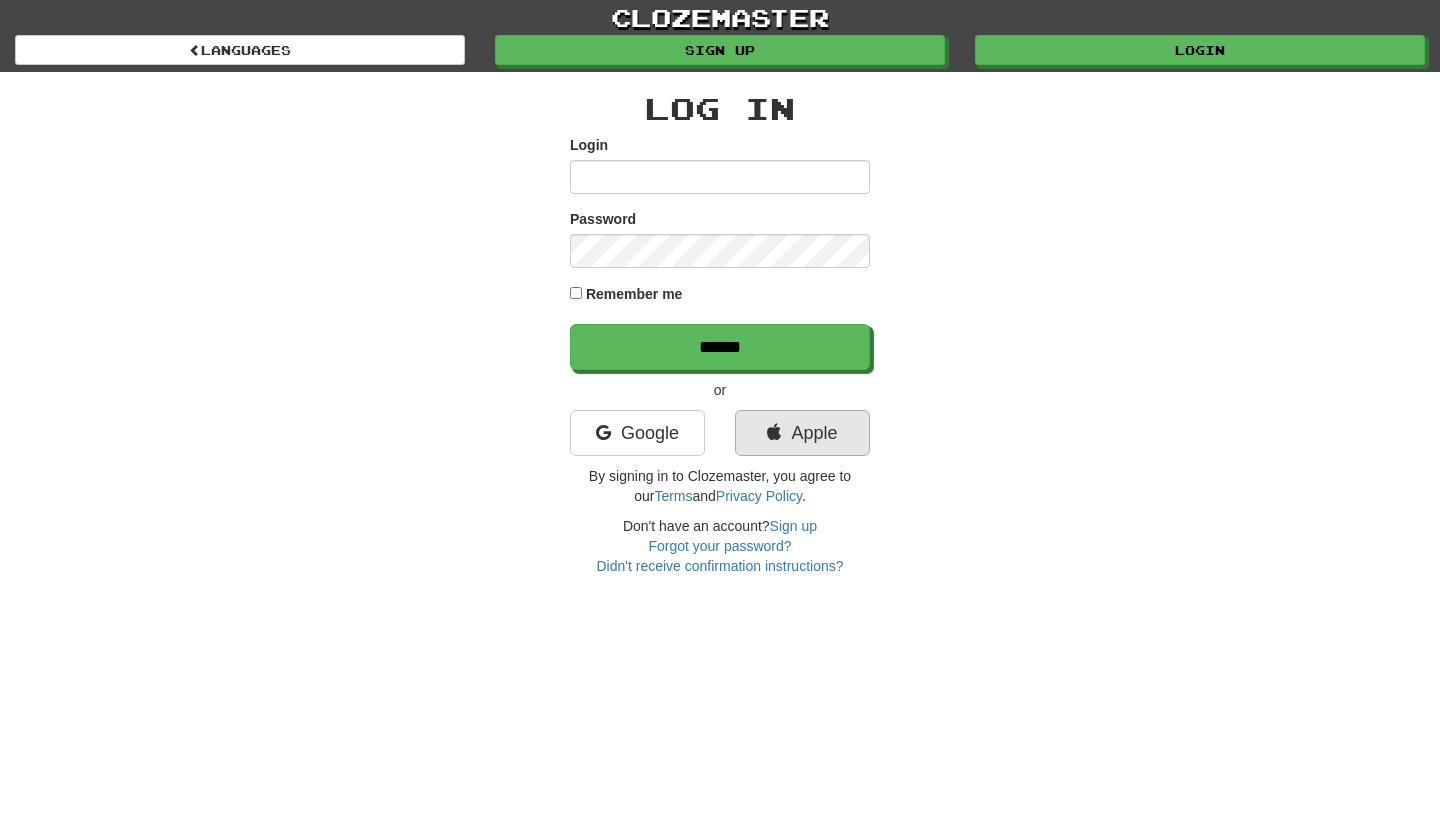 click on "Apple" at bounding box center [802, 433] 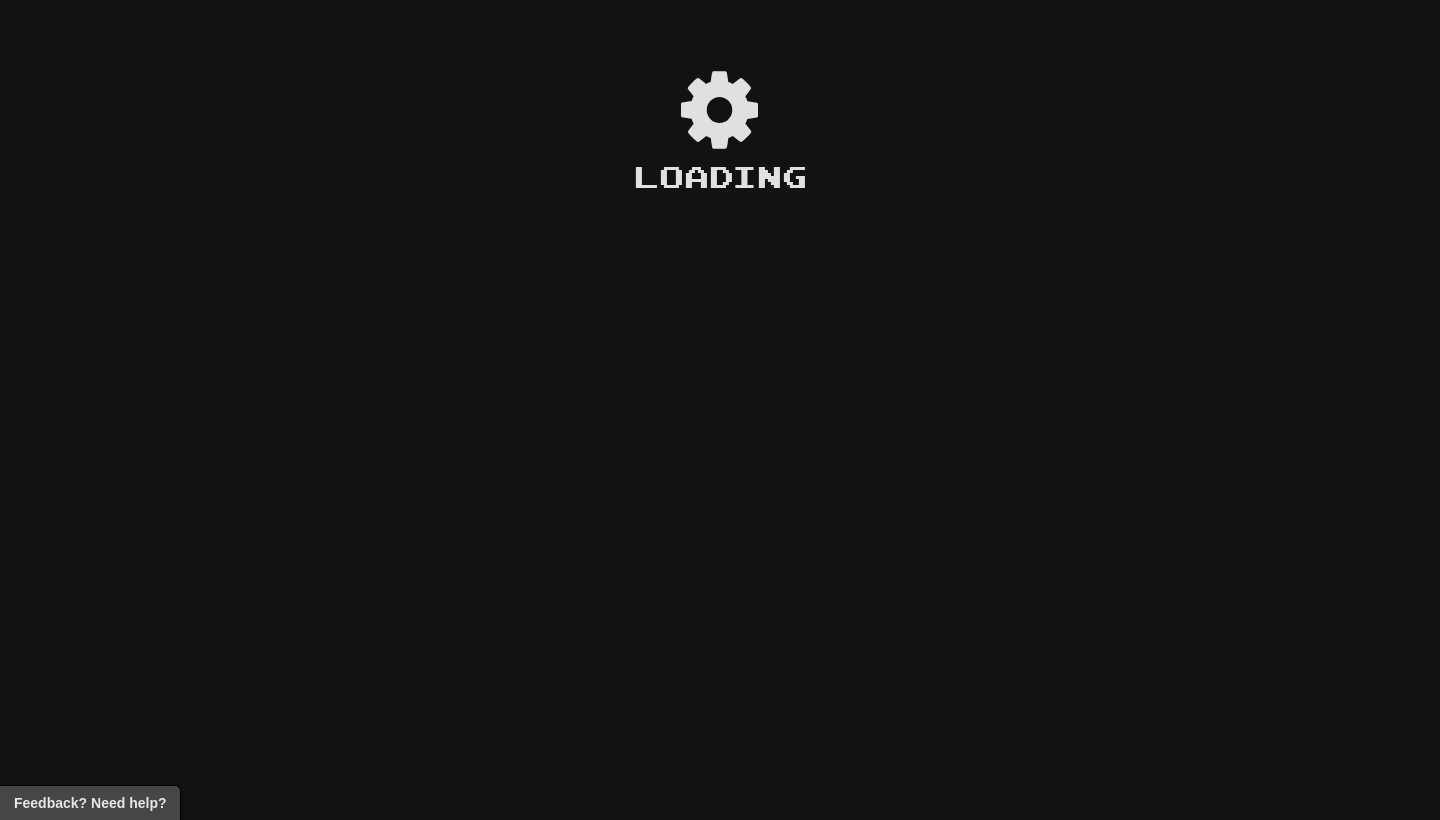 scroll, scrollTop: 0, scrollLeft: 0, axis: both 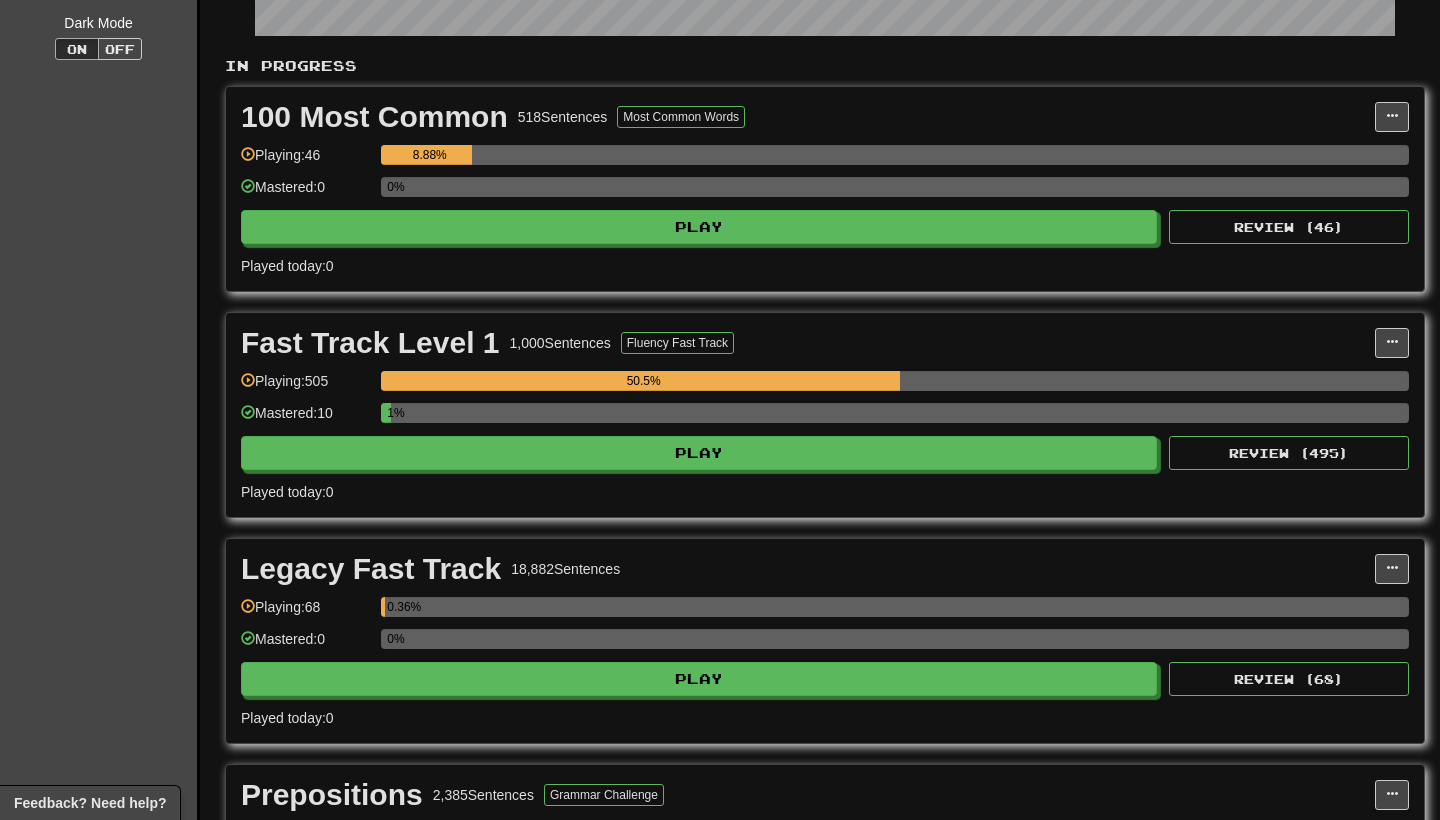 click on "1%" at bounding box center [895, 419] 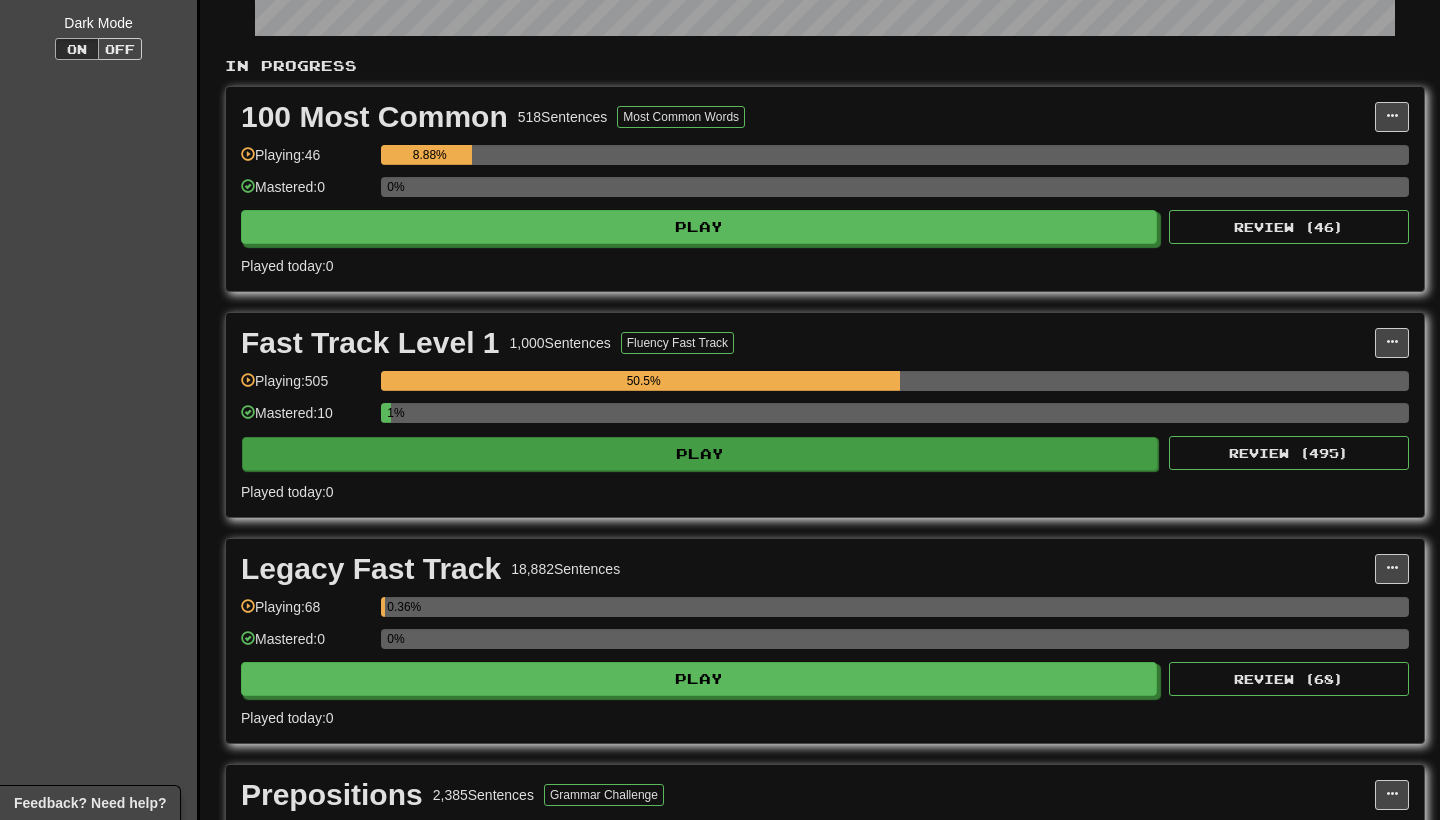 click on "Play" at bounding box center (700, 454) 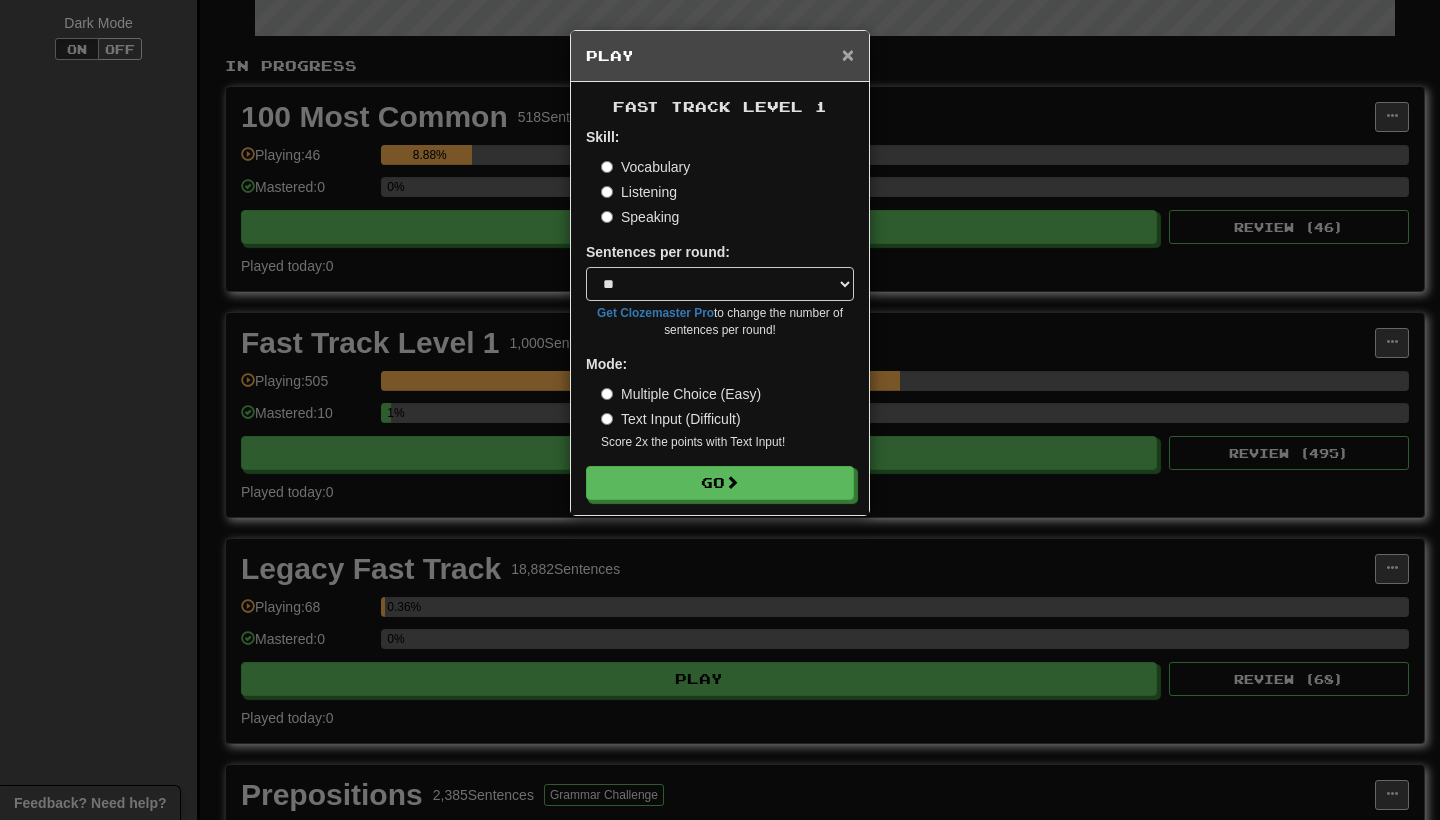 click on "×" at bounding box center (848, 54) 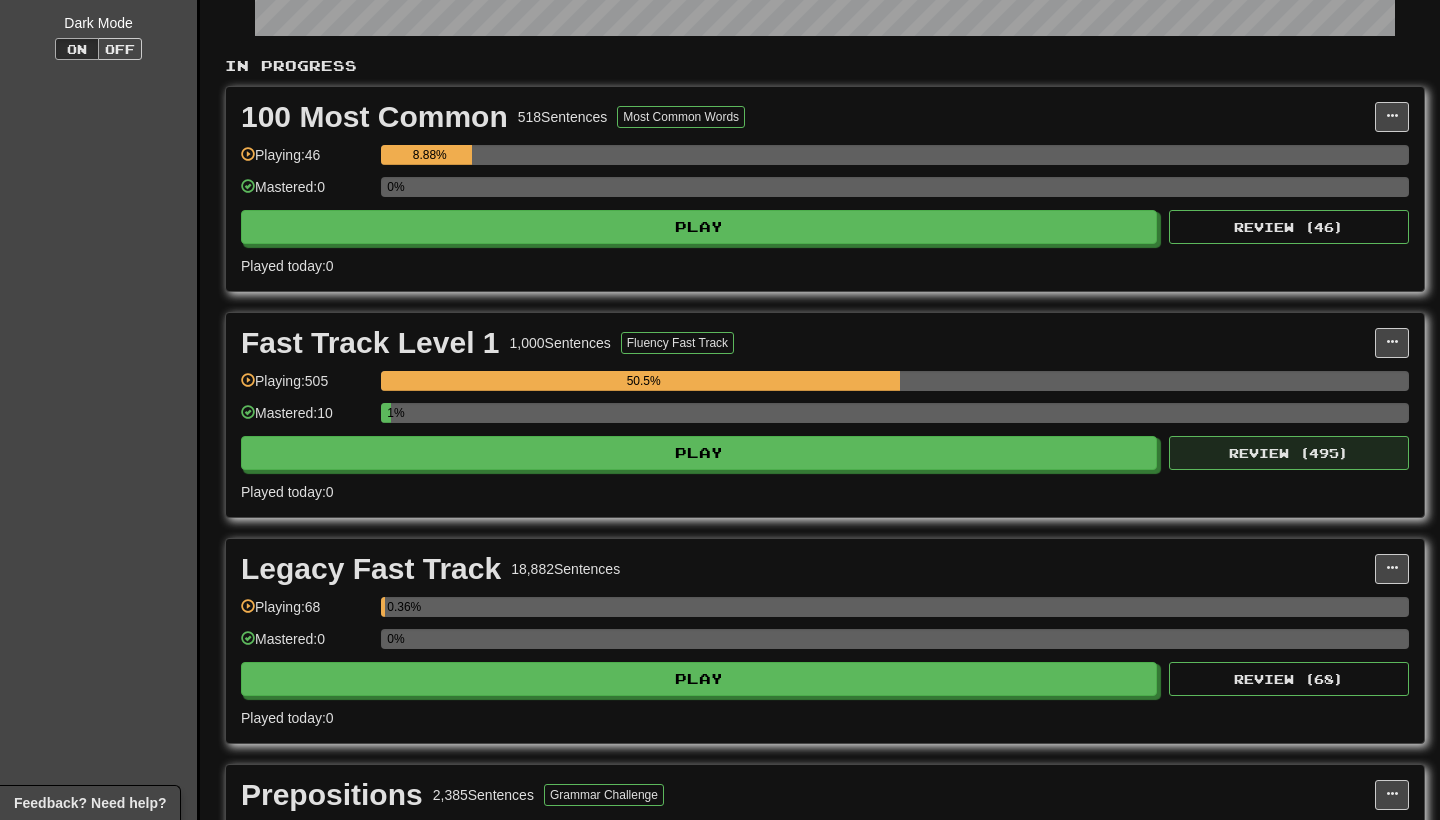 click on "Review ( 495 )" at bounding box center [1289, 453] 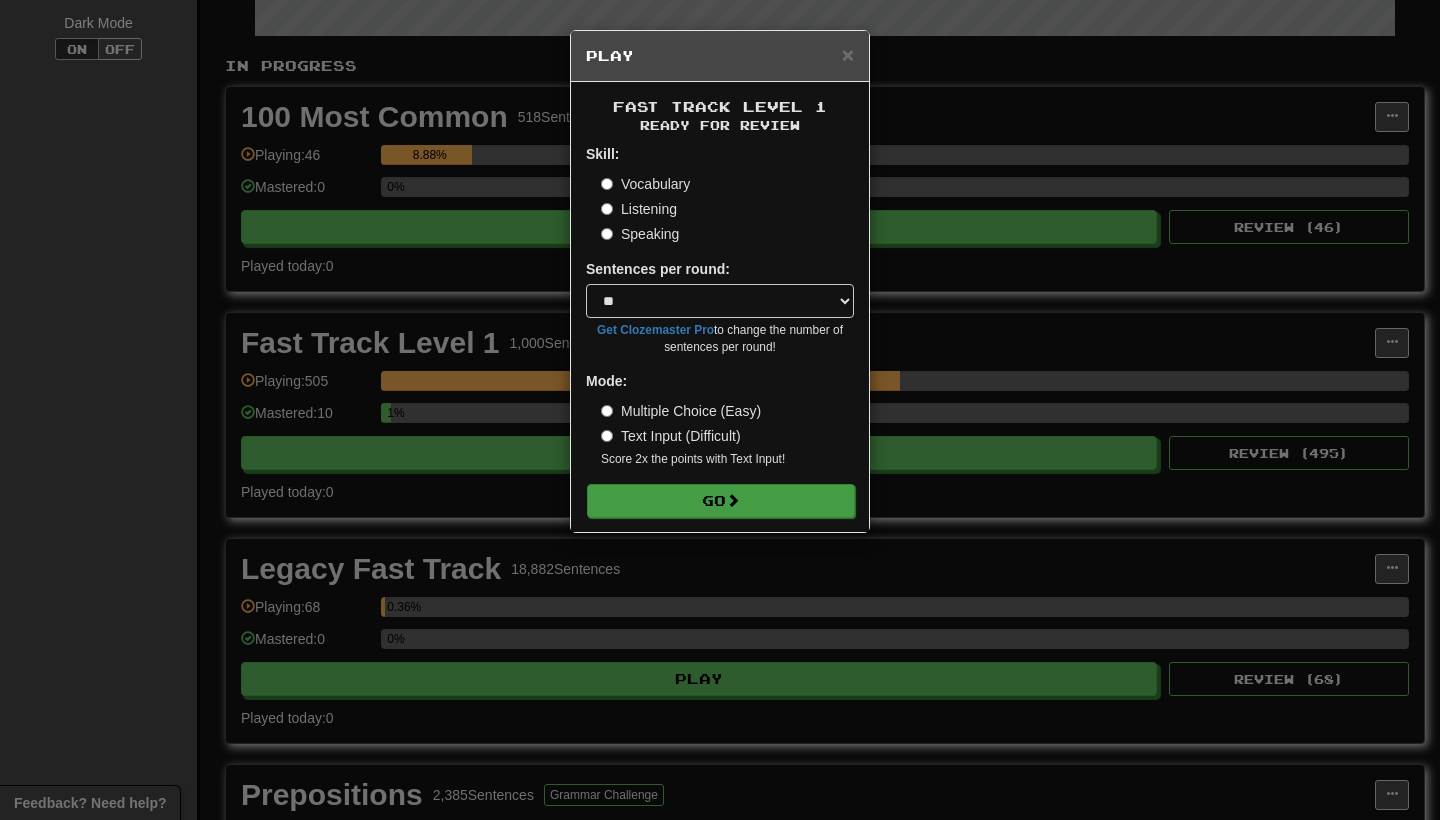 click on "Go" at bounding box center [721, 501] 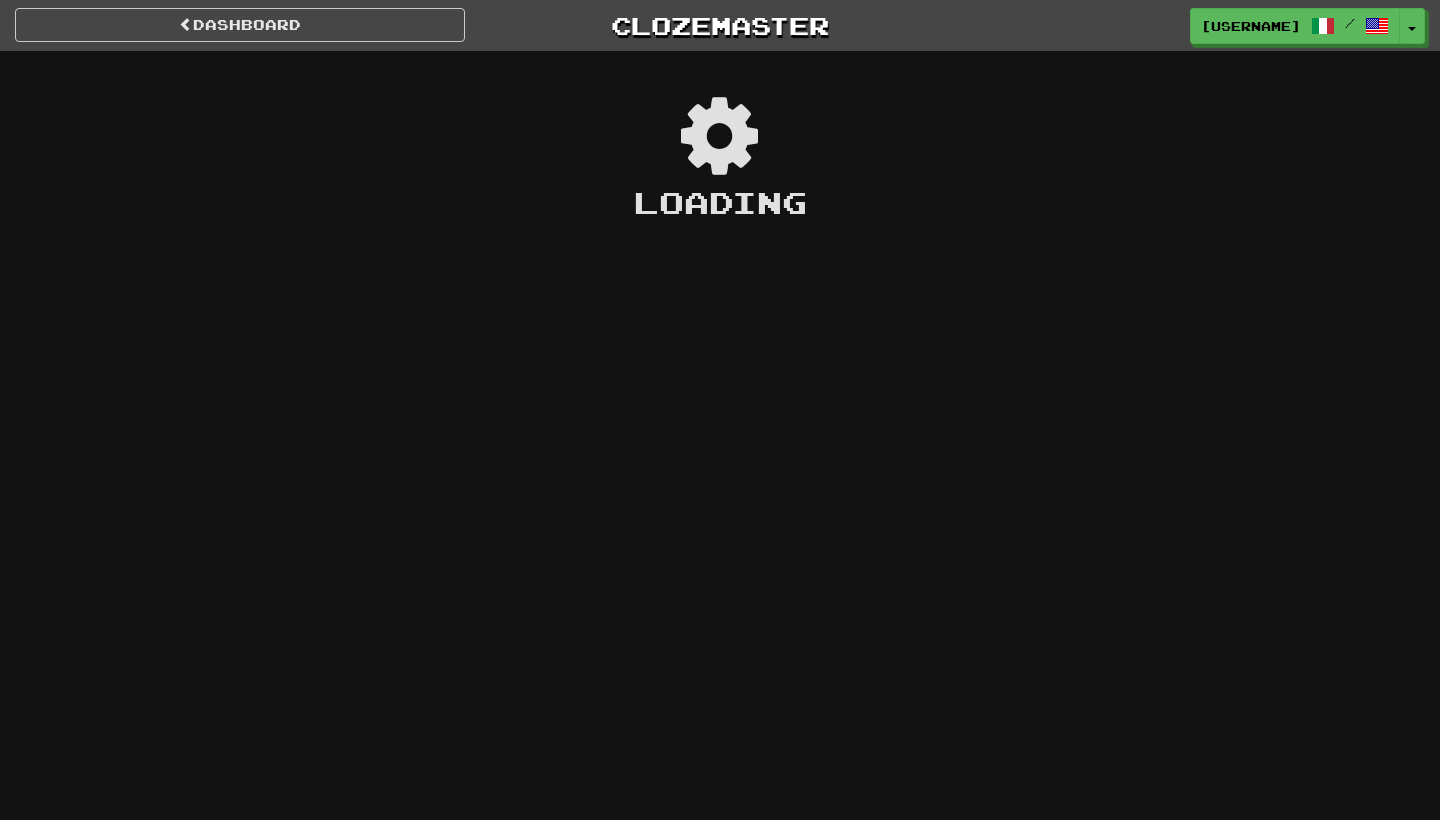 scroll, scrollTop: 0, scrollLeft: 0, axis: both 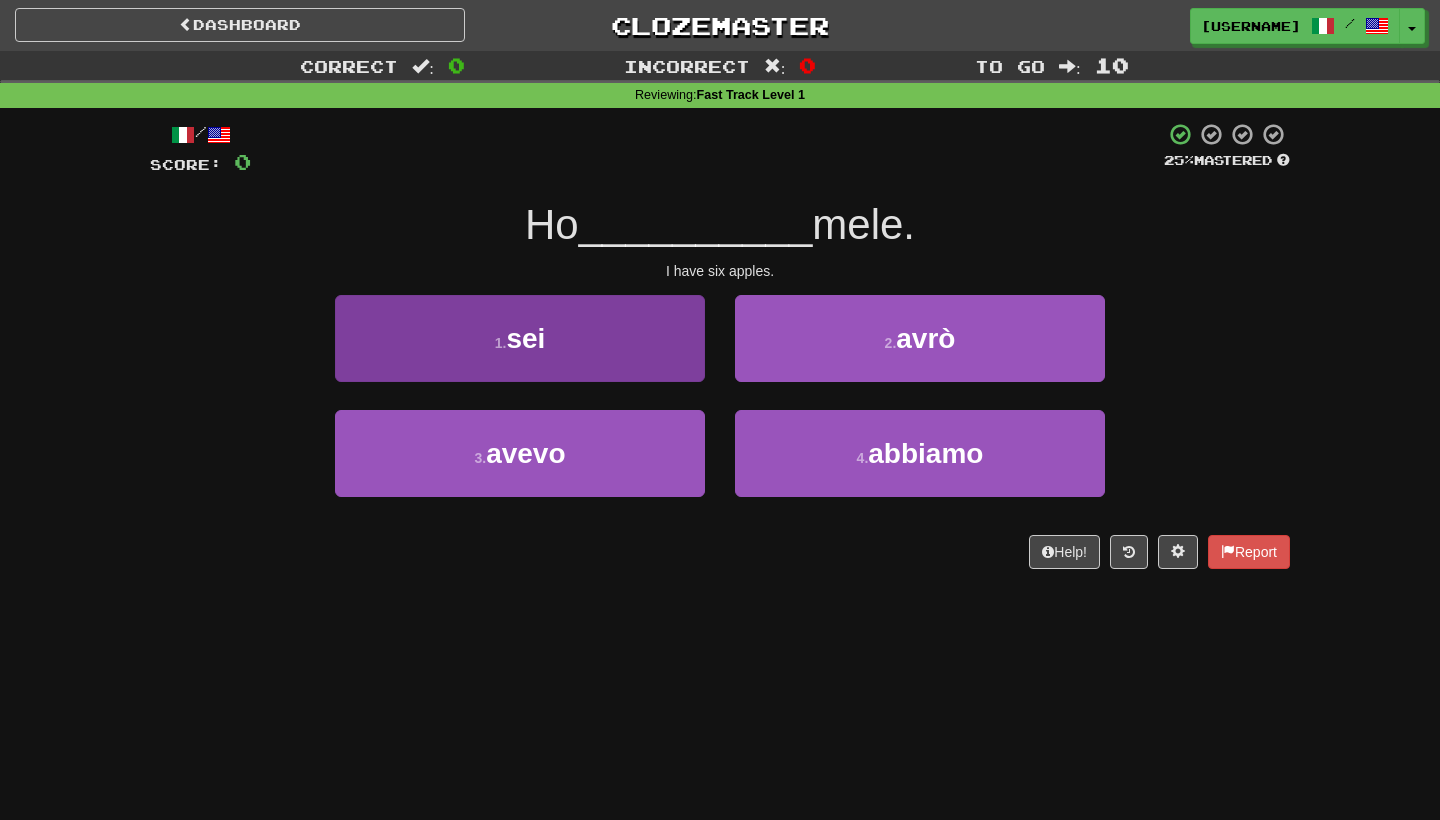 click on "1 .  sei" at bounding box center [520, 338] 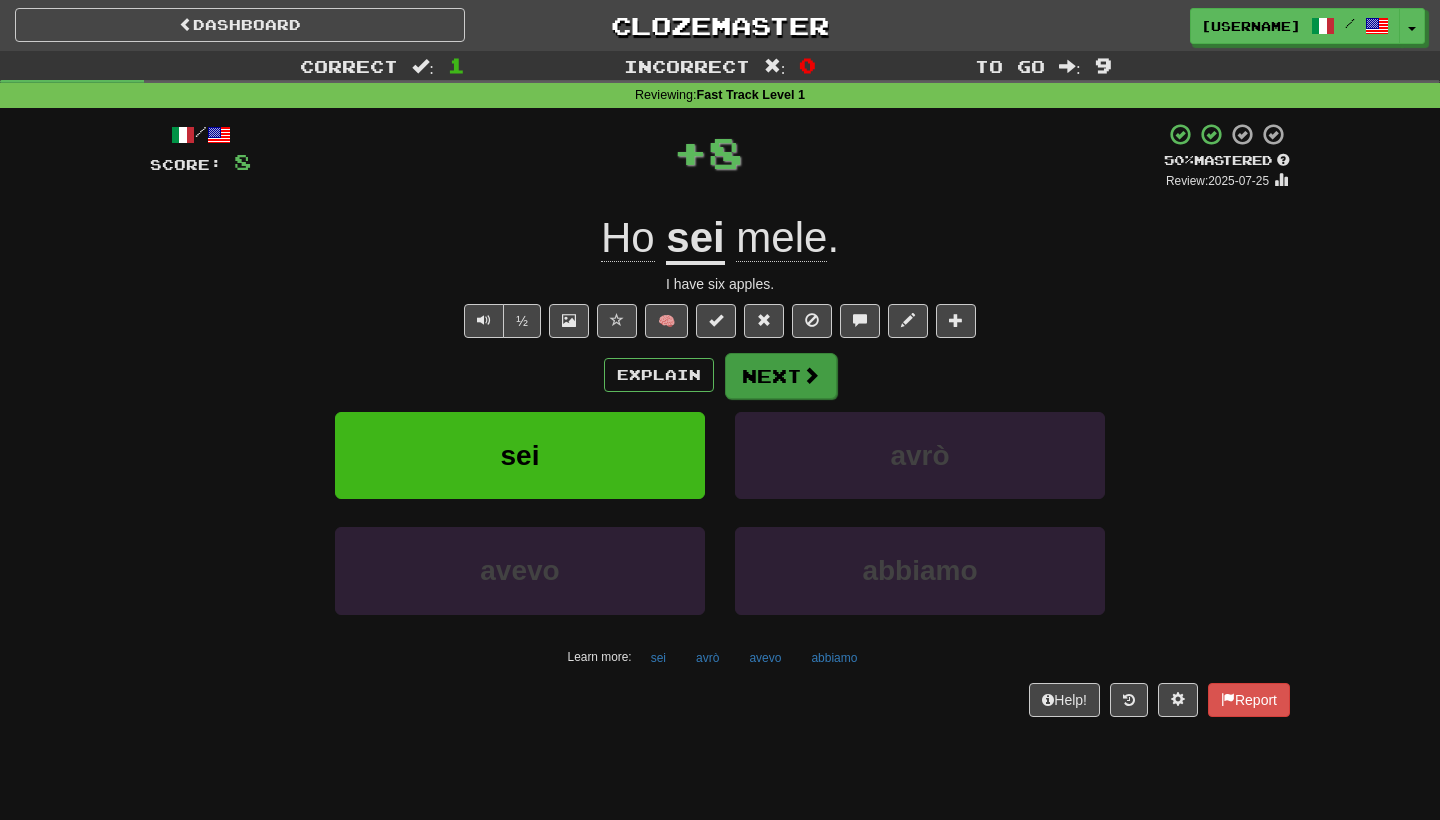 click on "Next" at bounding box center (781, 376) 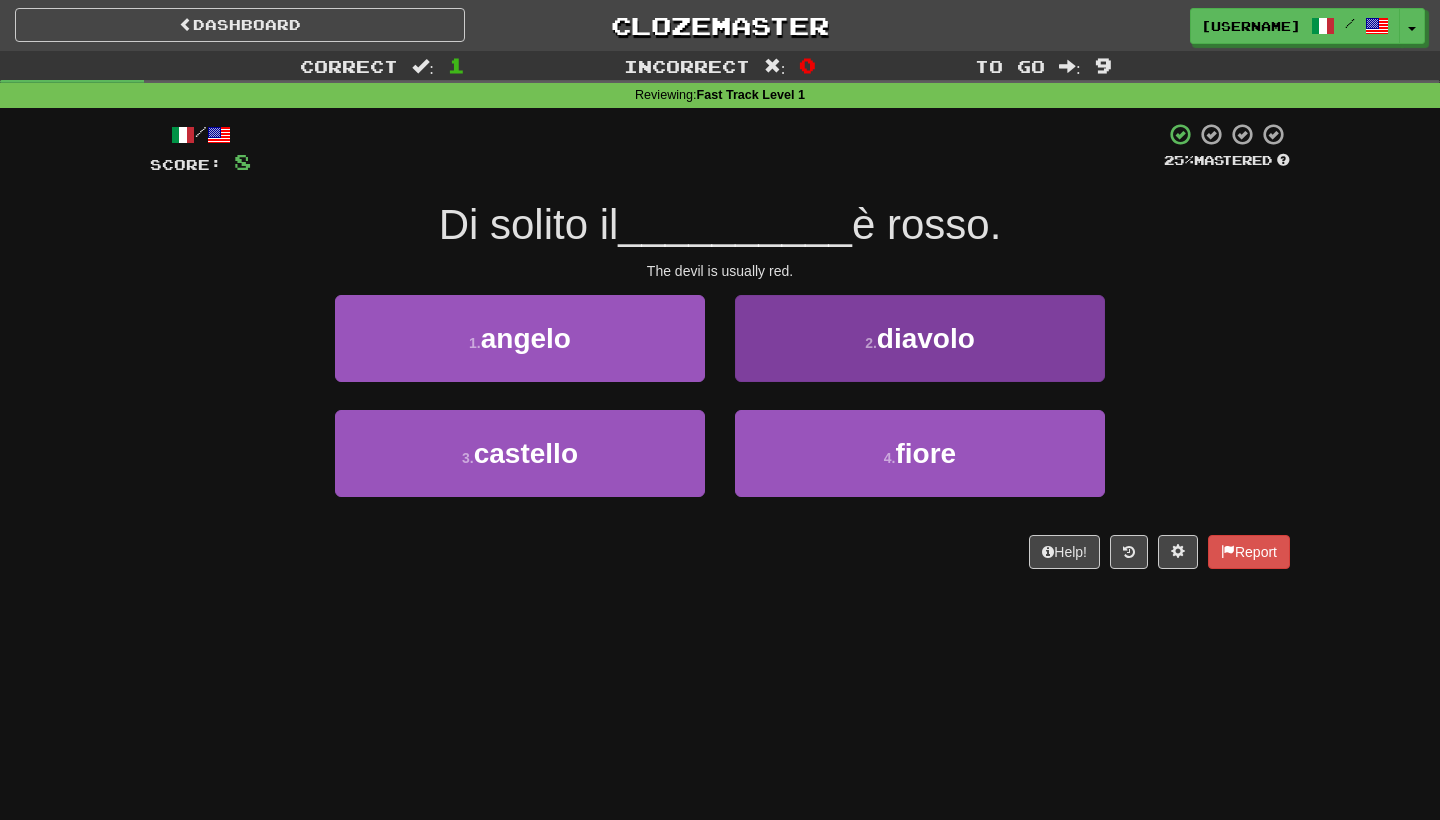 click on "2 .  diavolo" at bounding box center [920, 338] 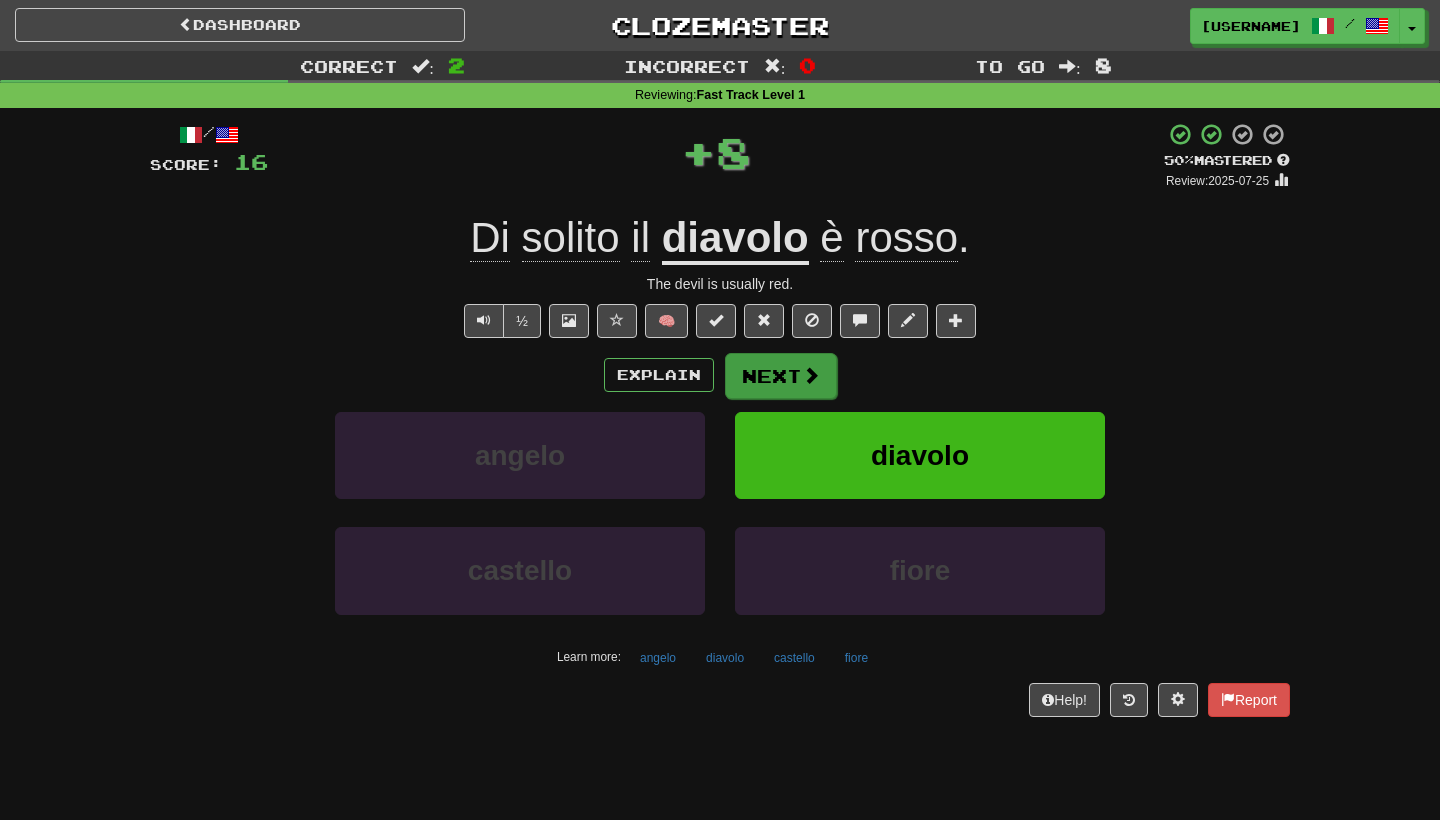click at bounding box center [811, 375] 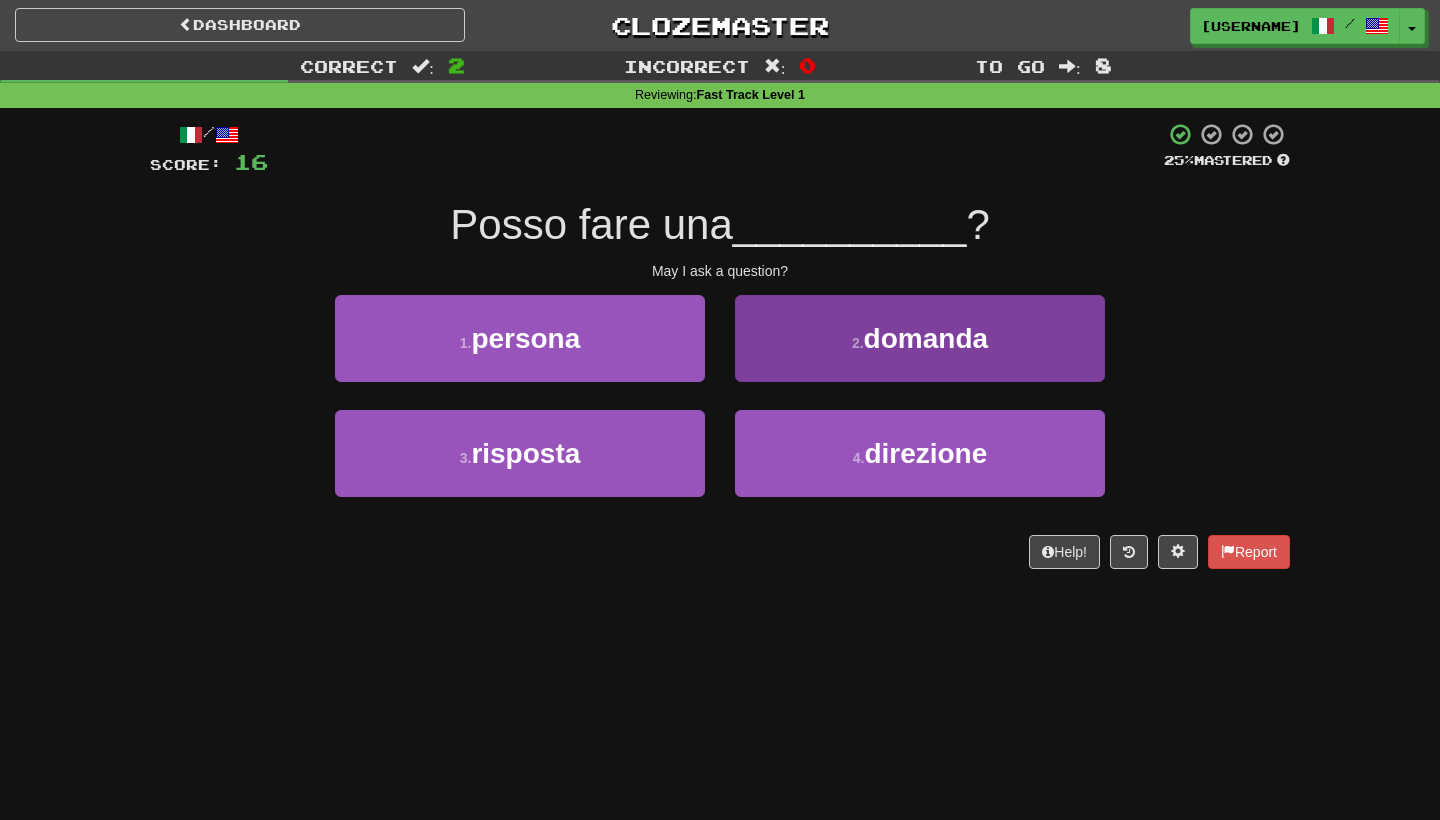 click on "2 .  domanda" at bounding box center (920, 338) 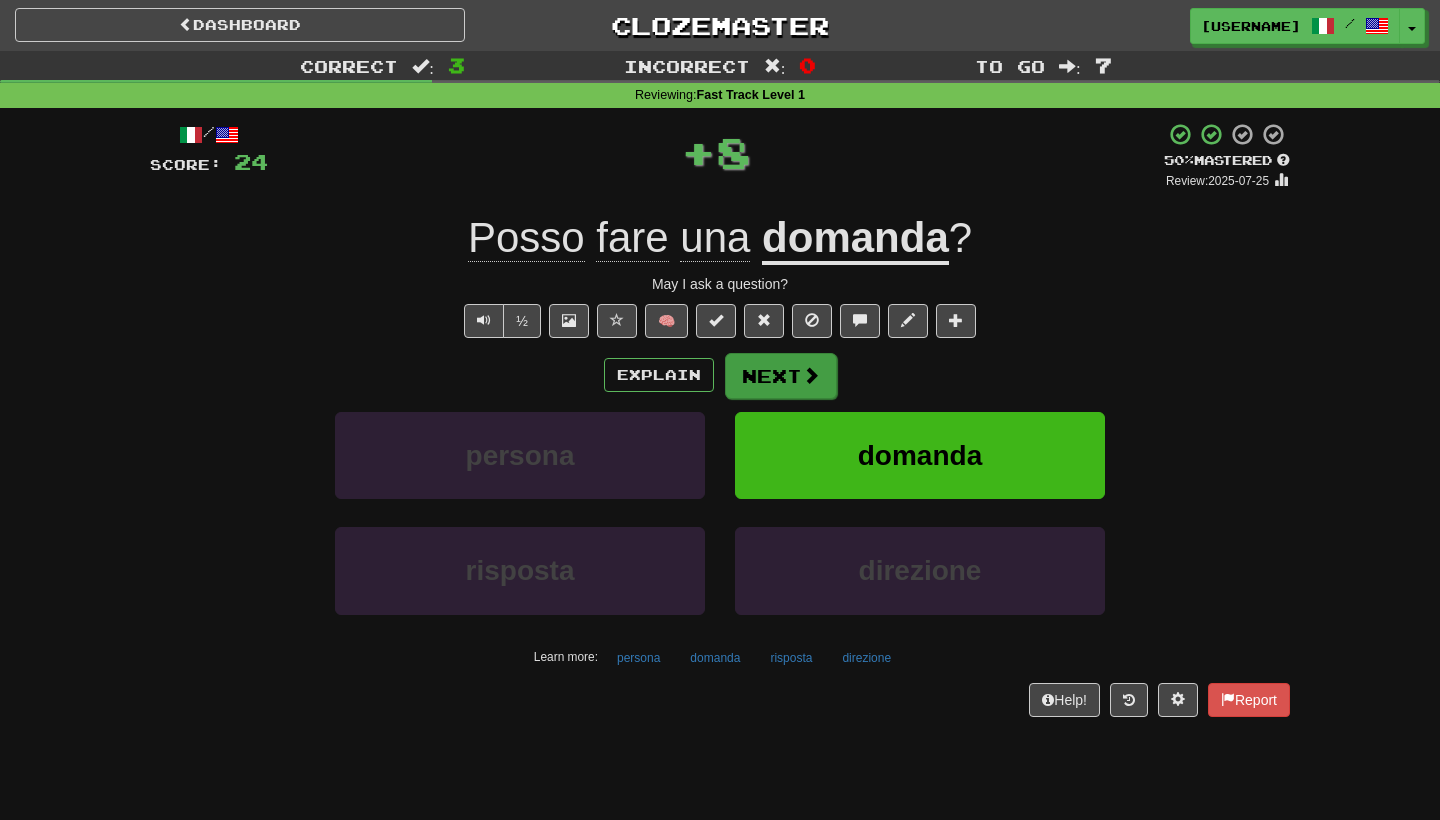 click on "Next" at bounding box center [781, 376] 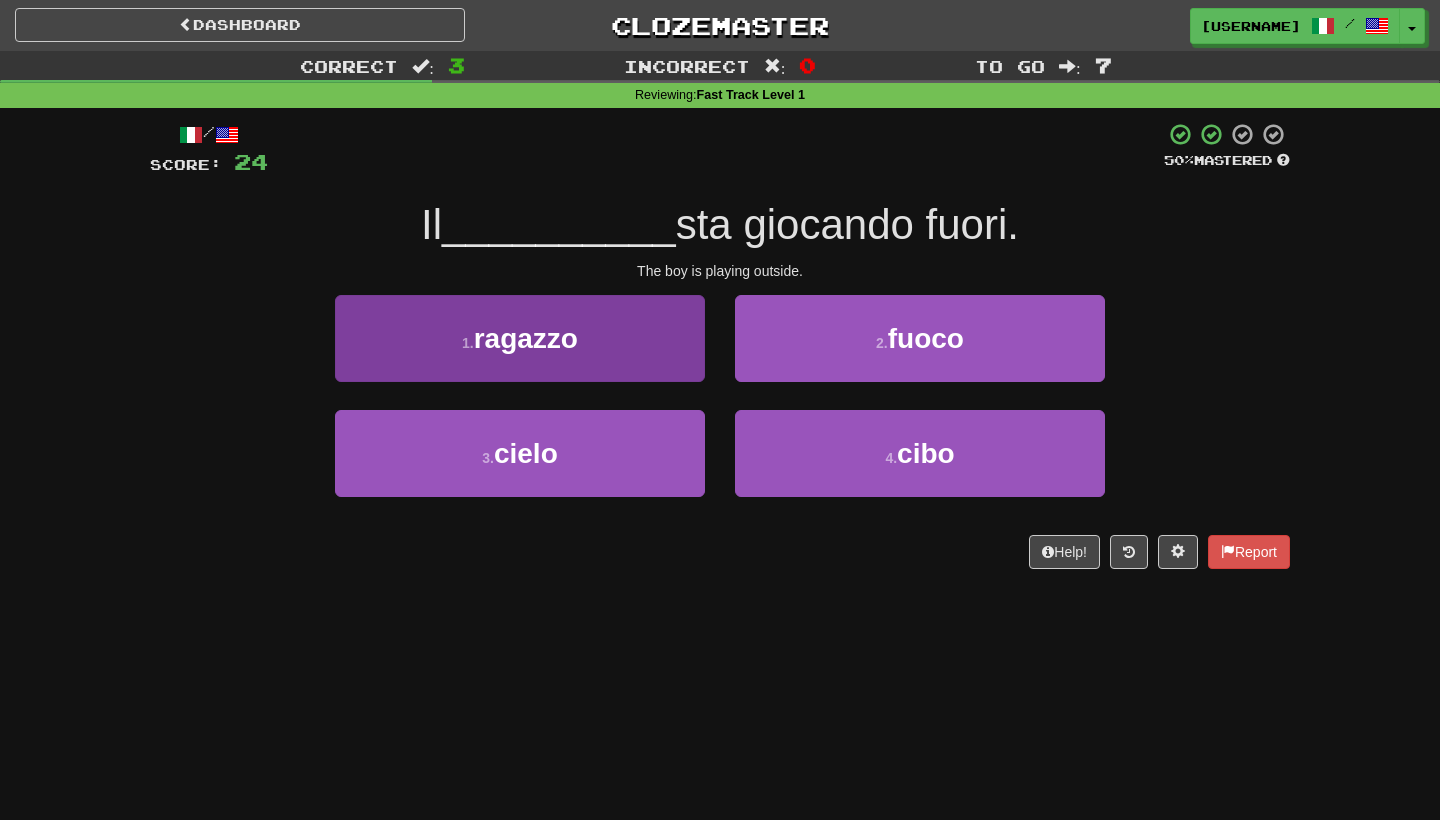 click on "1 .  ragazzo" at bounding box center [520, 338] 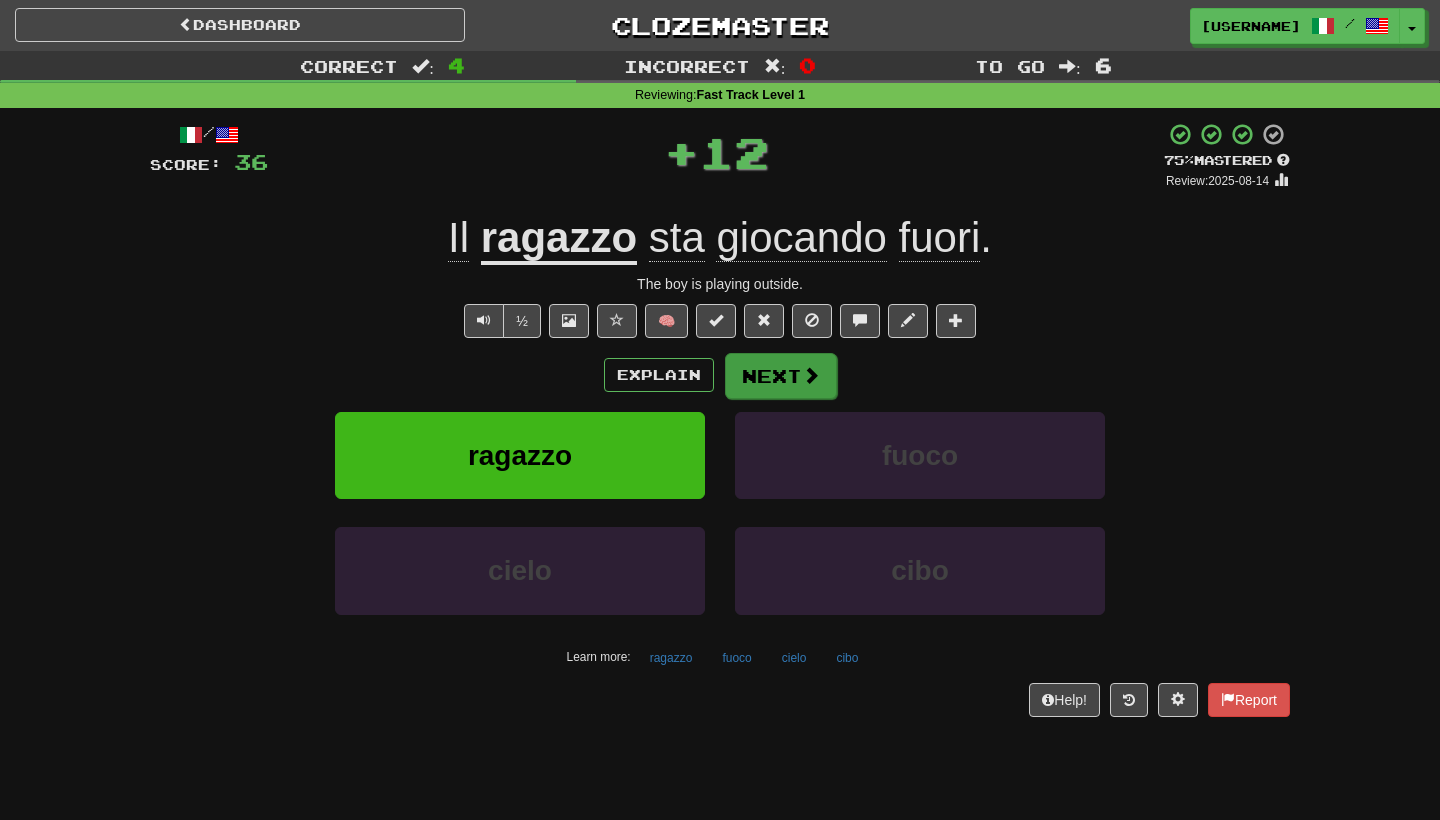 click on "Next" at bounding box center [781, 376] 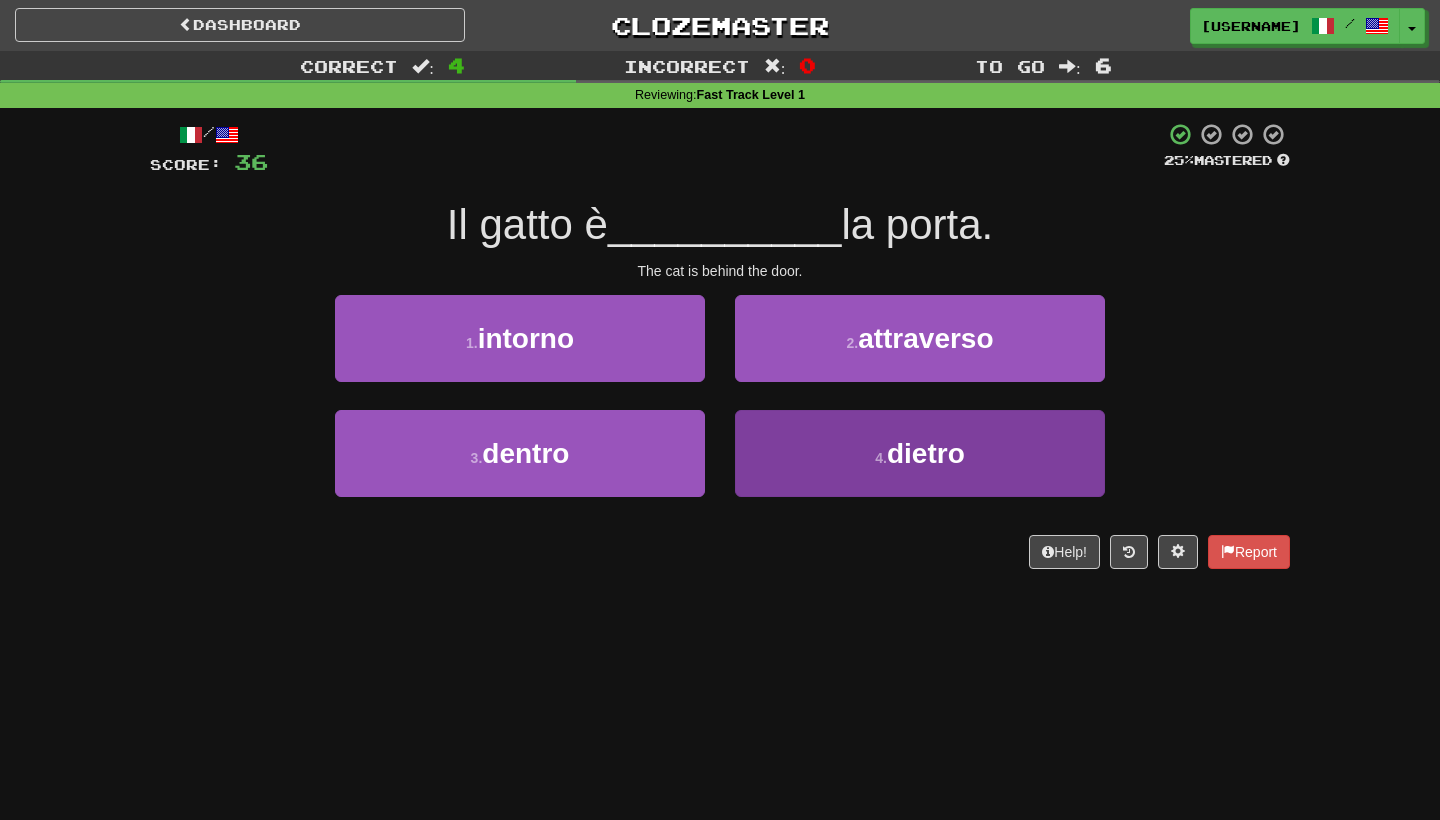 click on "4 .  dietro" at bounding box center [920, 453] 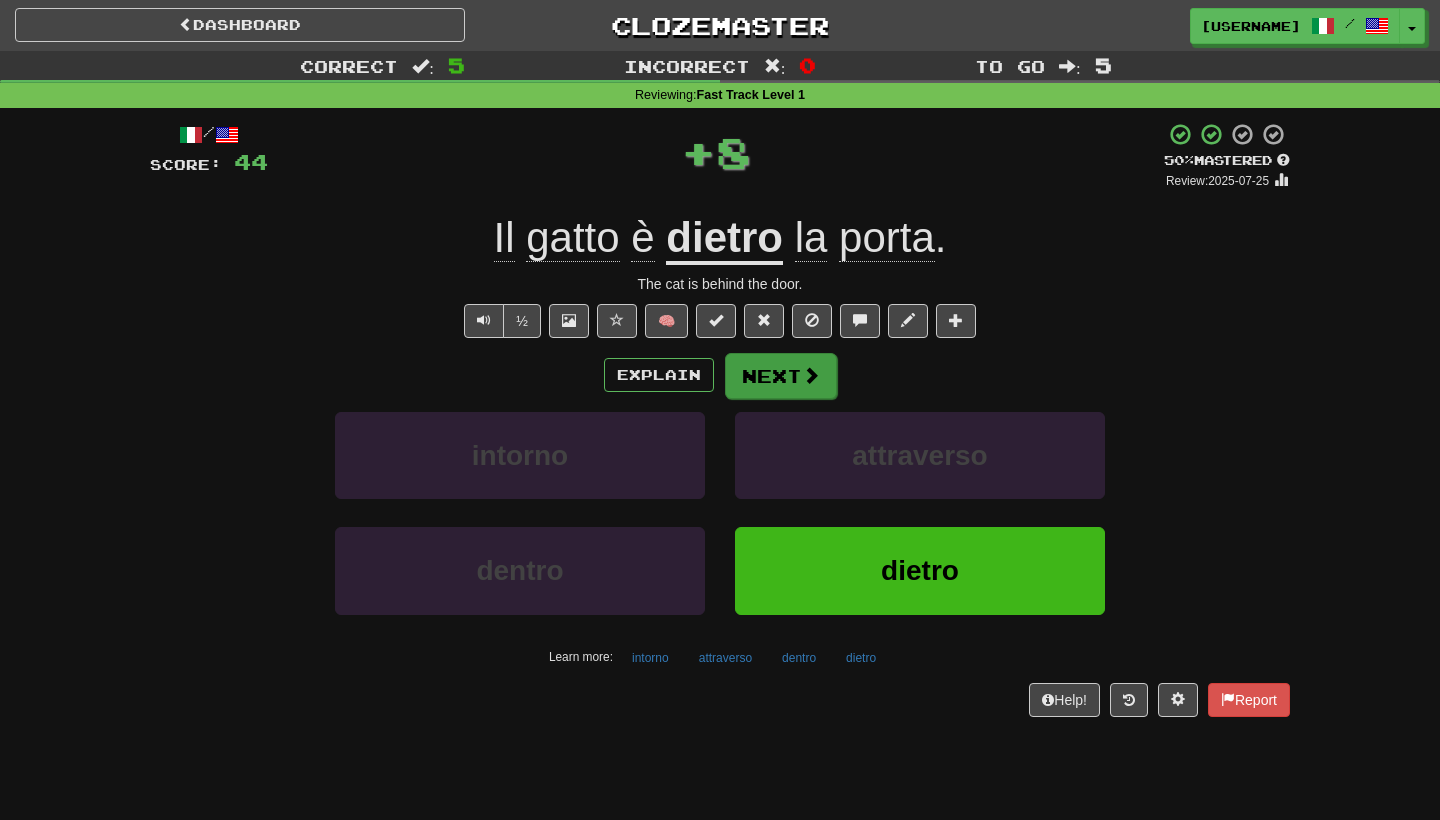 click on "Next" at bounding box center (781, 376) 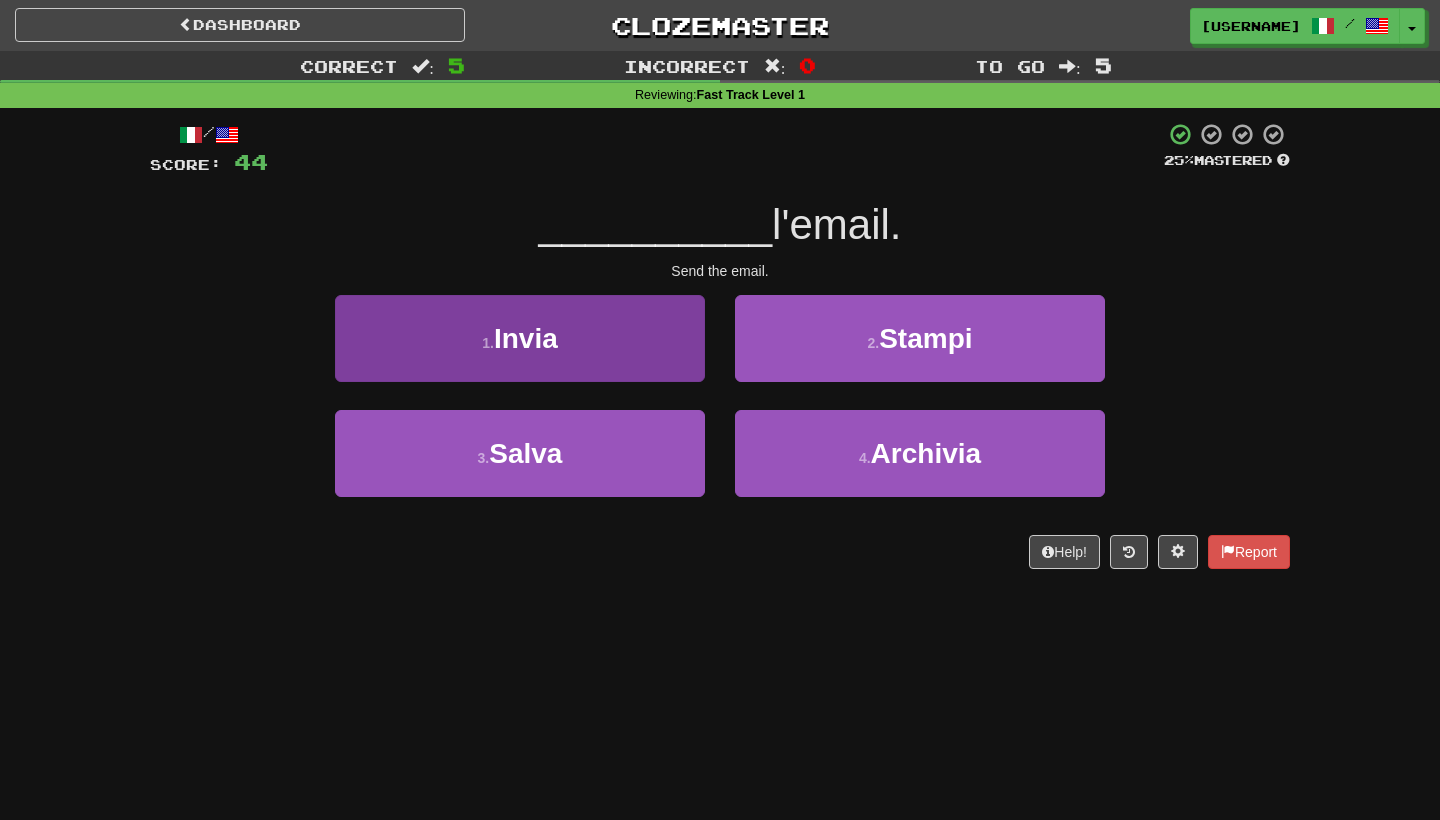 click on "1 .  Invia" at bounding box center (520, 338) 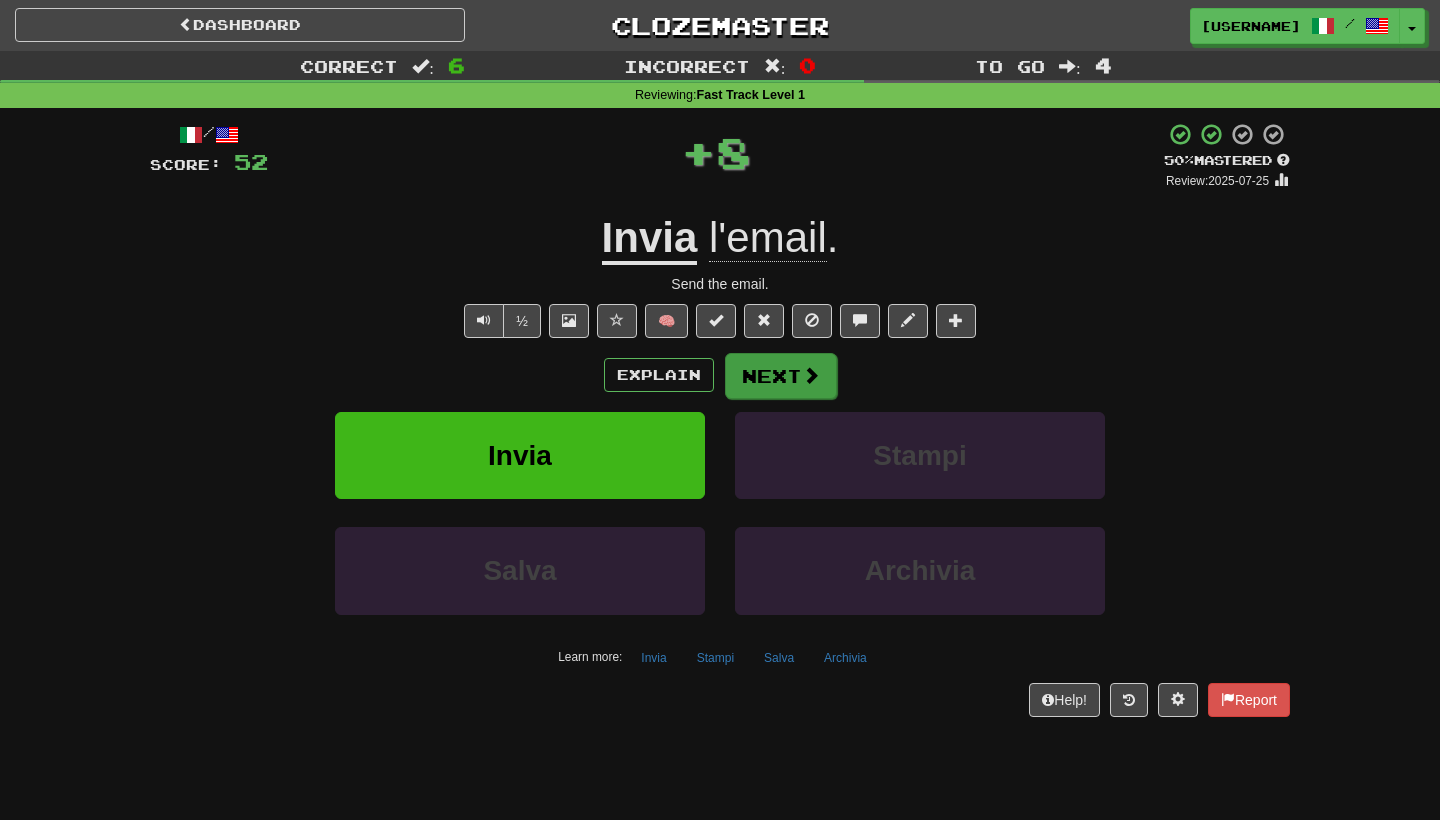click on "Next" at bounding box center [781, 376] 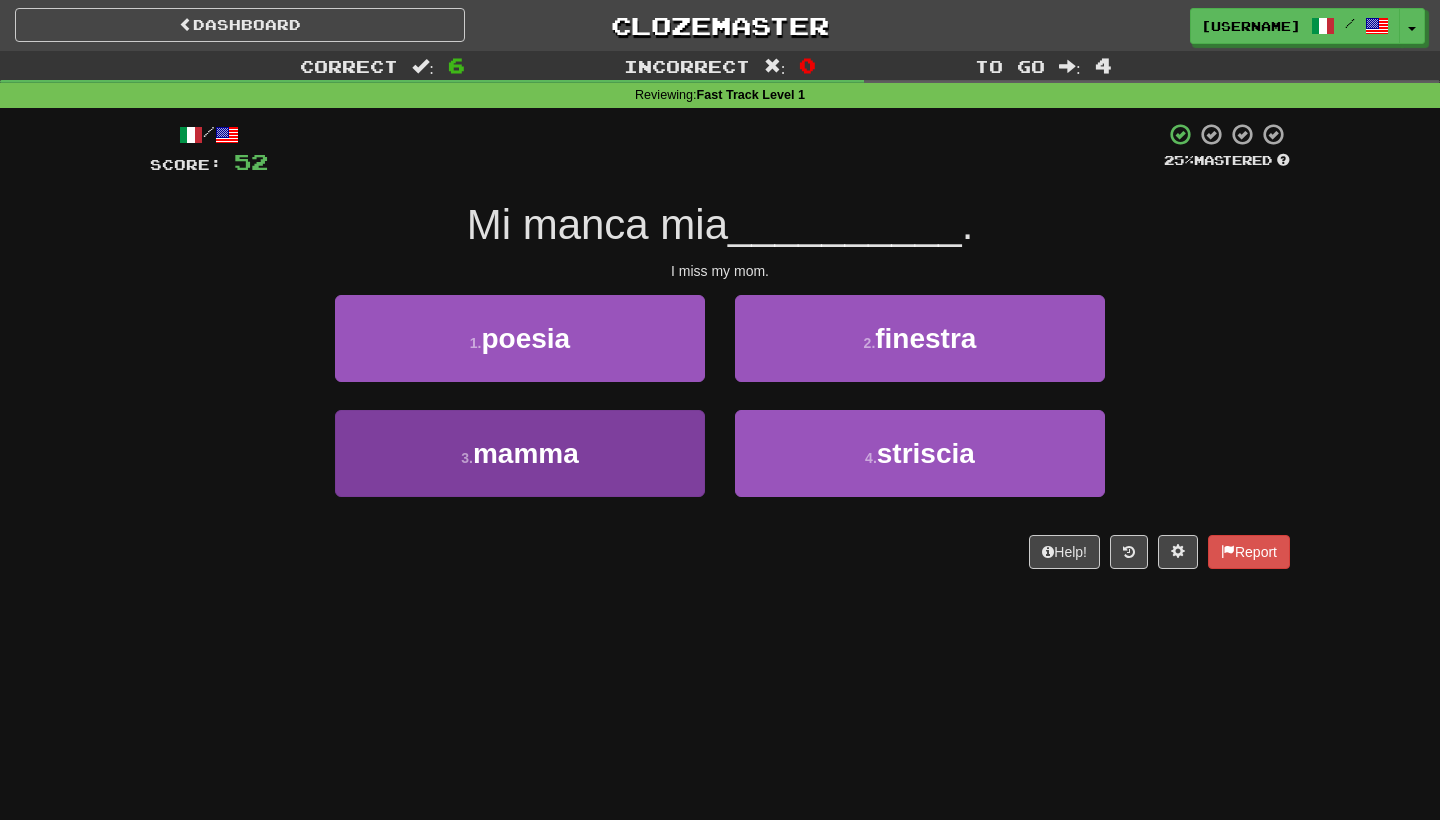 click on "3 .  mamma" at bounding box center [520, 453] 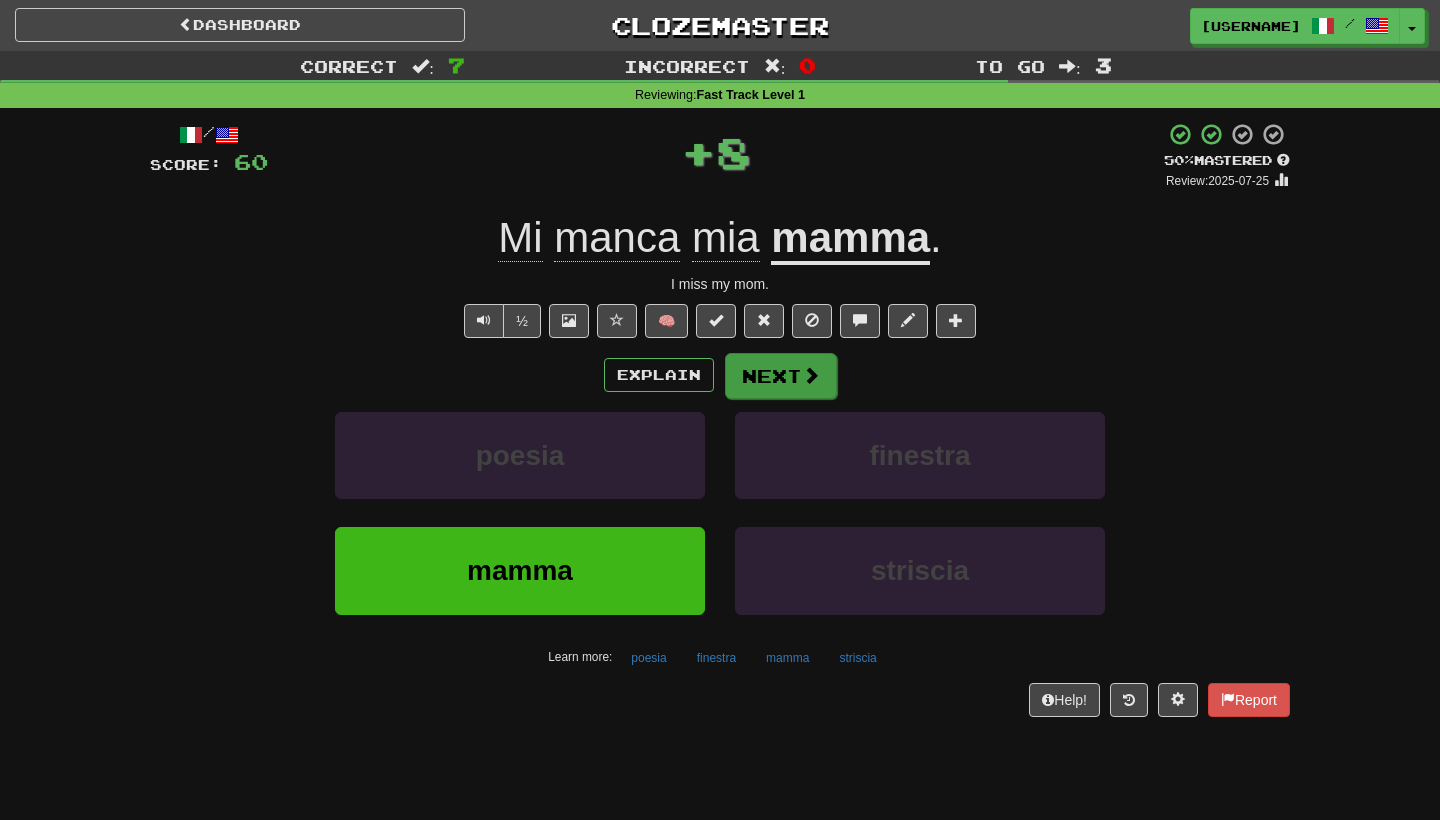 click on "Next" at bounding box center (781, 376) 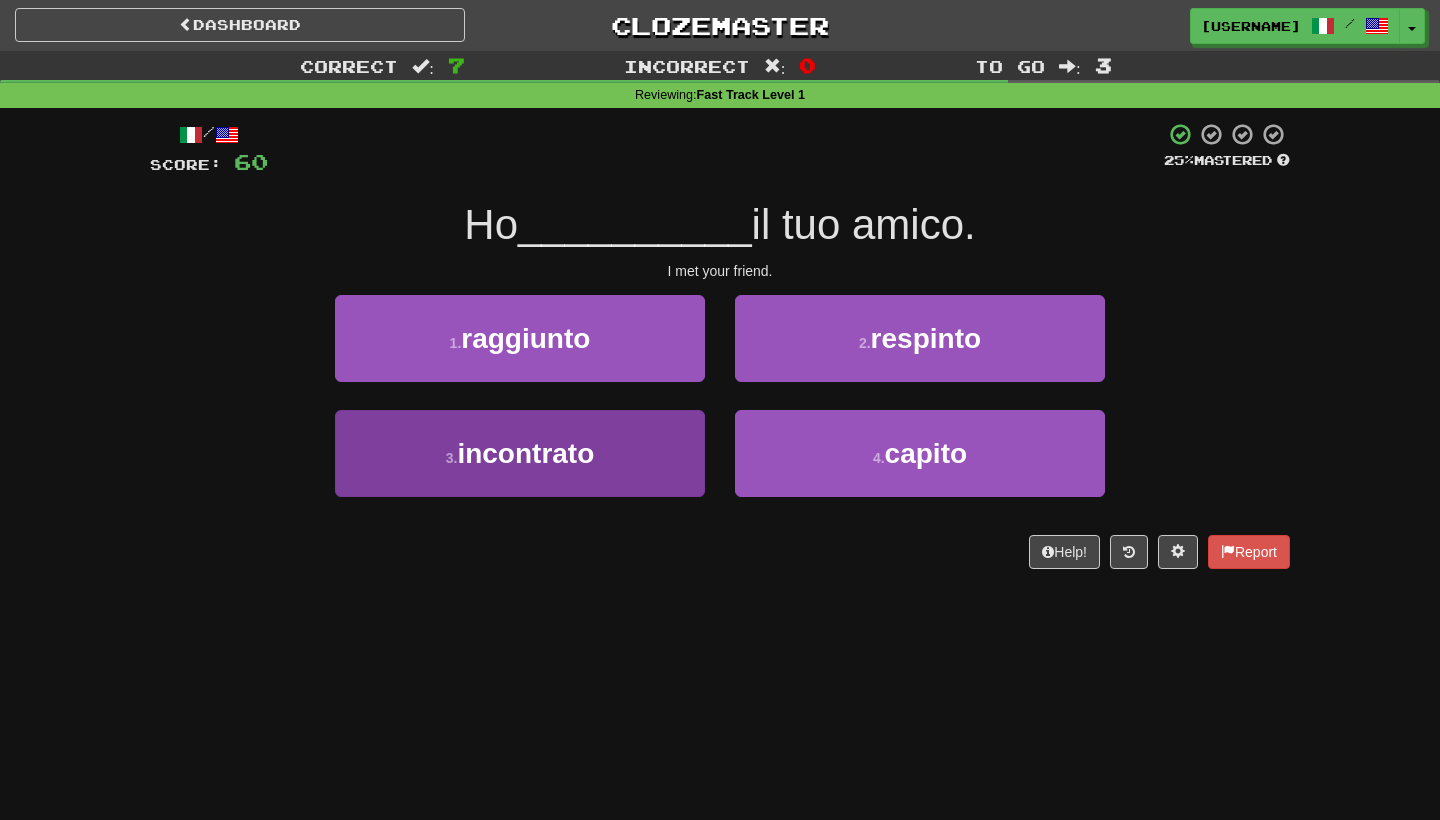 click on "3 .  incontrato" at bounding box center (520, 453) 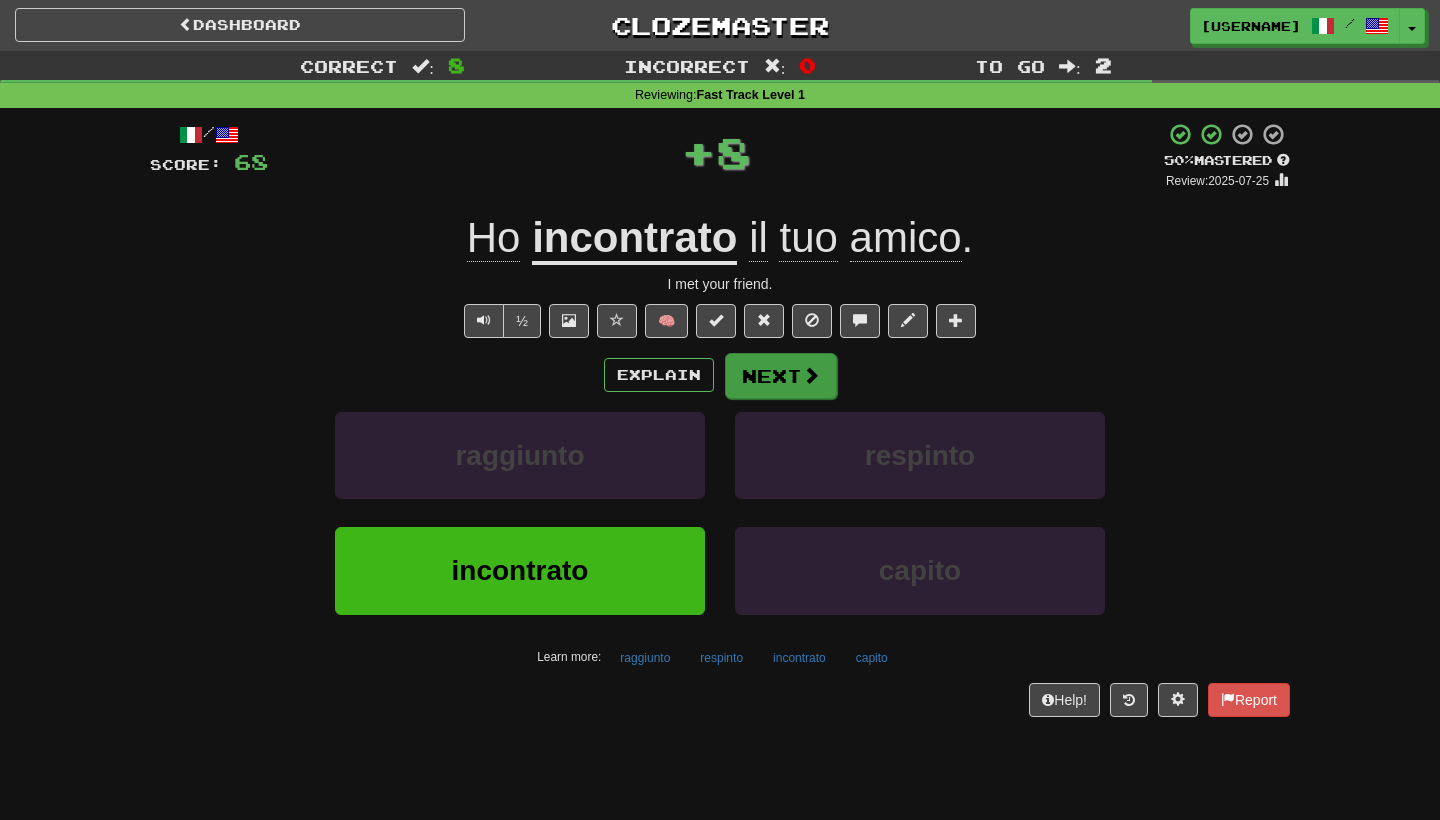 click on "Next" at bounding box center (781, 376) 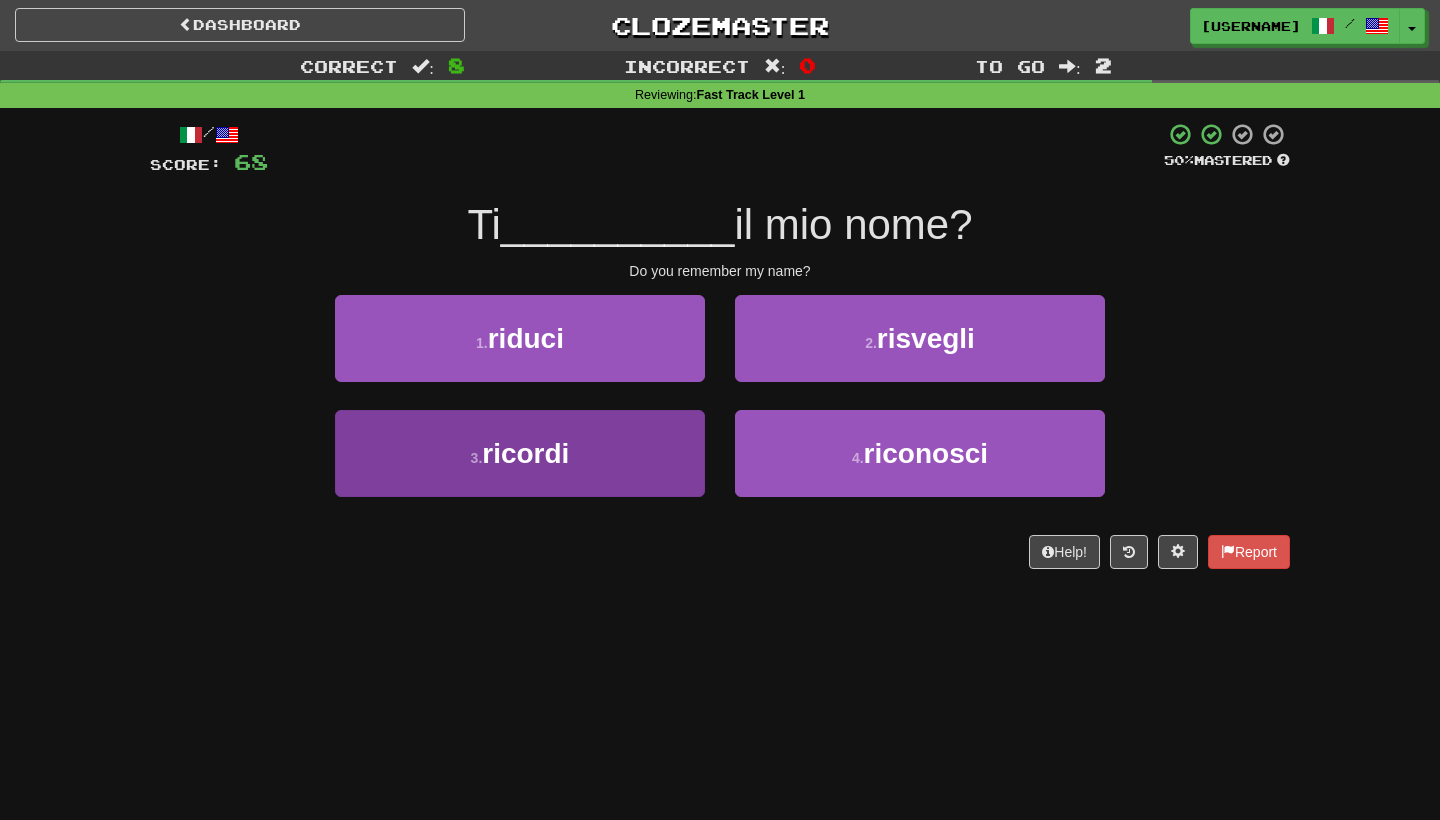 click on "3 .  ricordi" at bounding box center (520, 453) 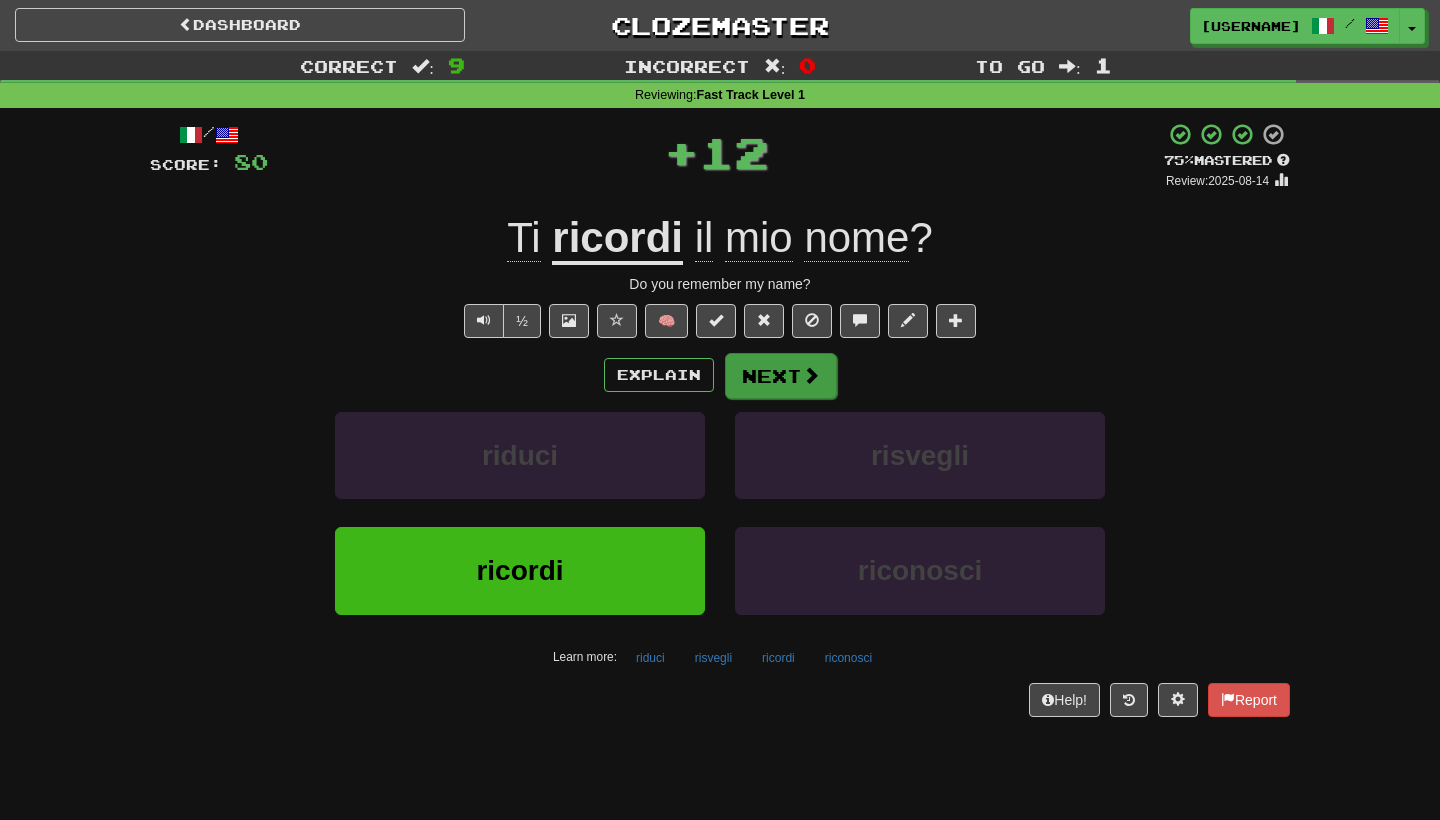 click on "Next" at bounding box center (781, 376) 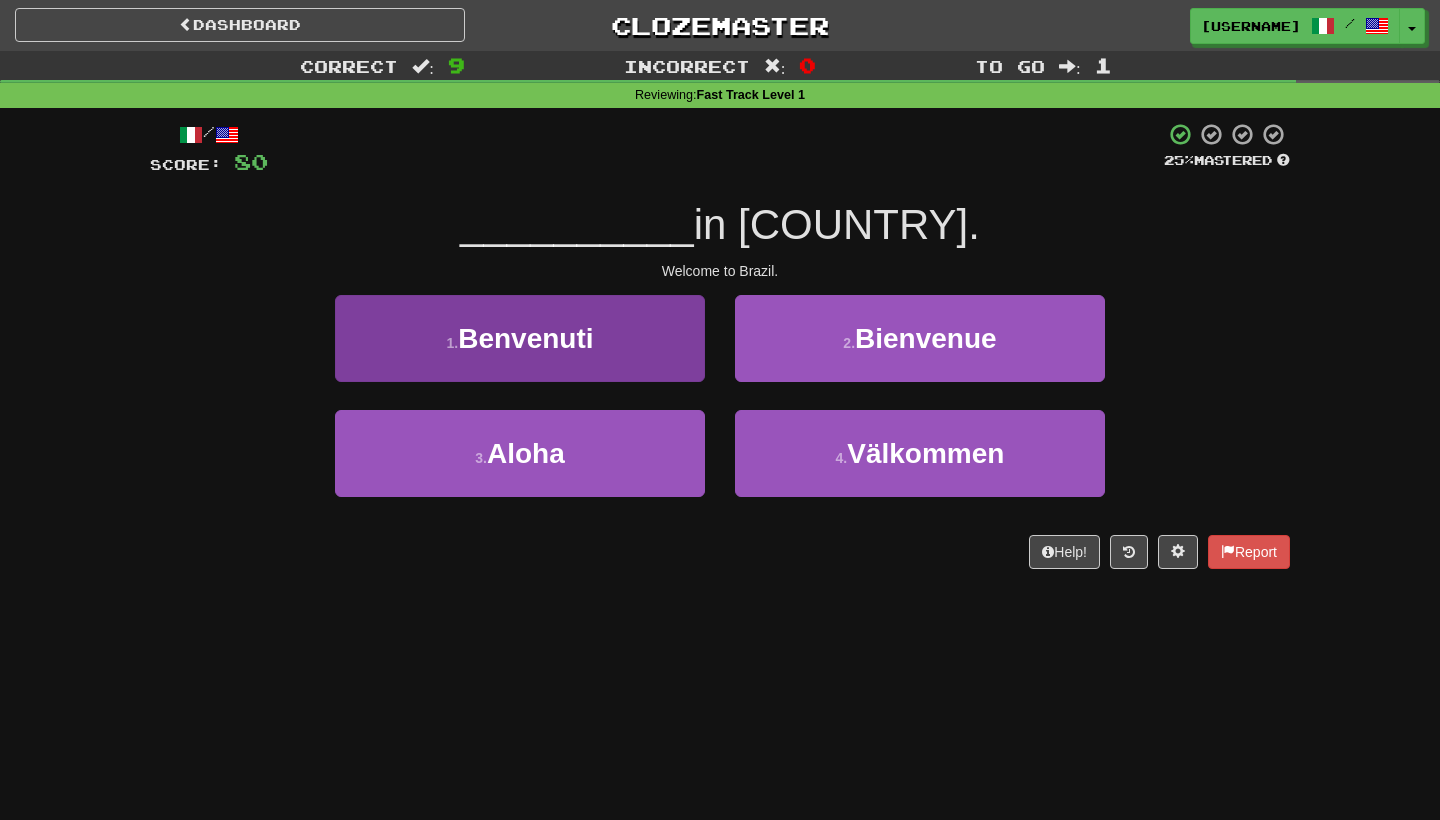 click on "1 .  Benvenuti" at bounding box center [520, 338] 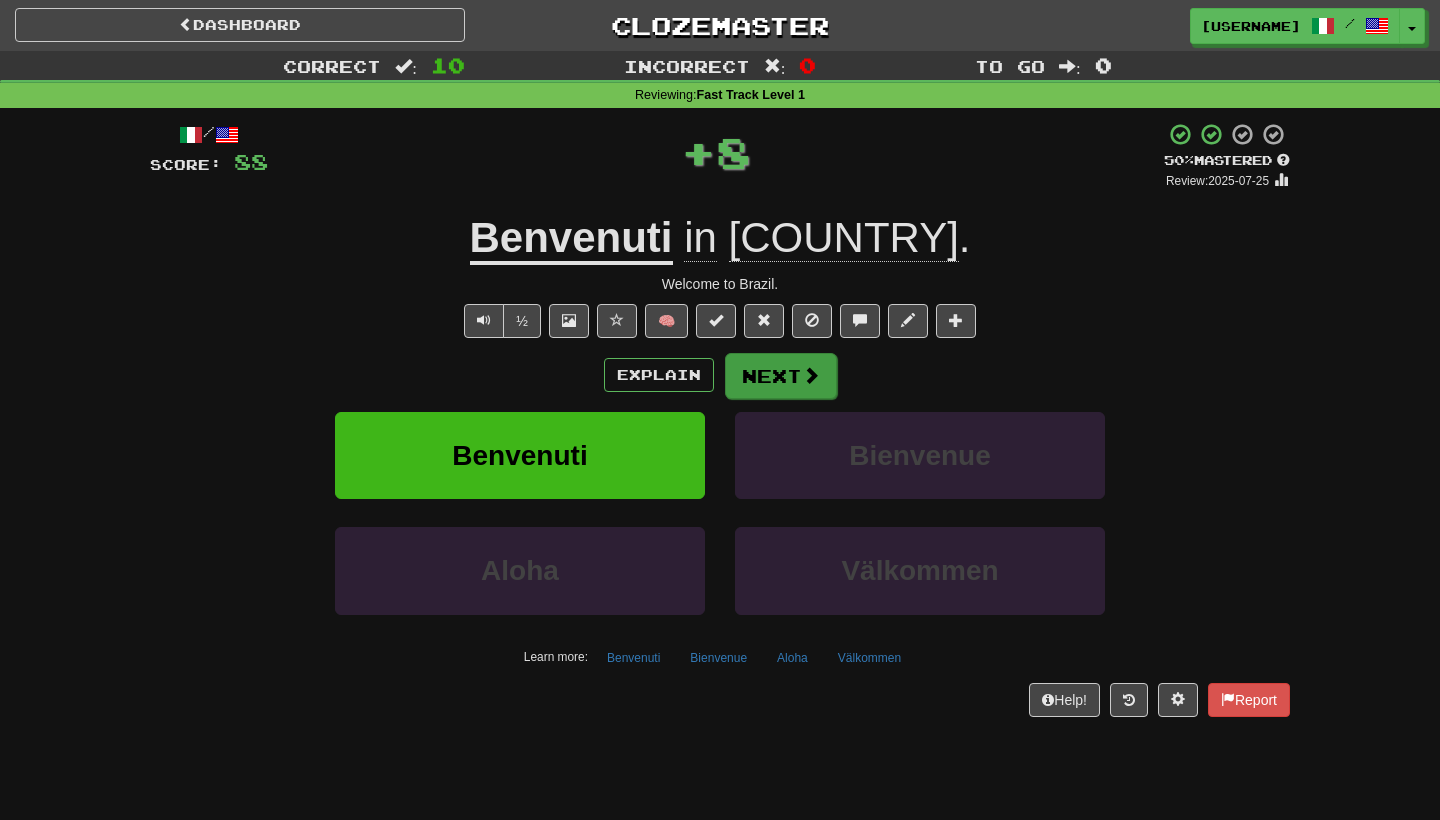 click on "Next" at bounding box center [781, 376] 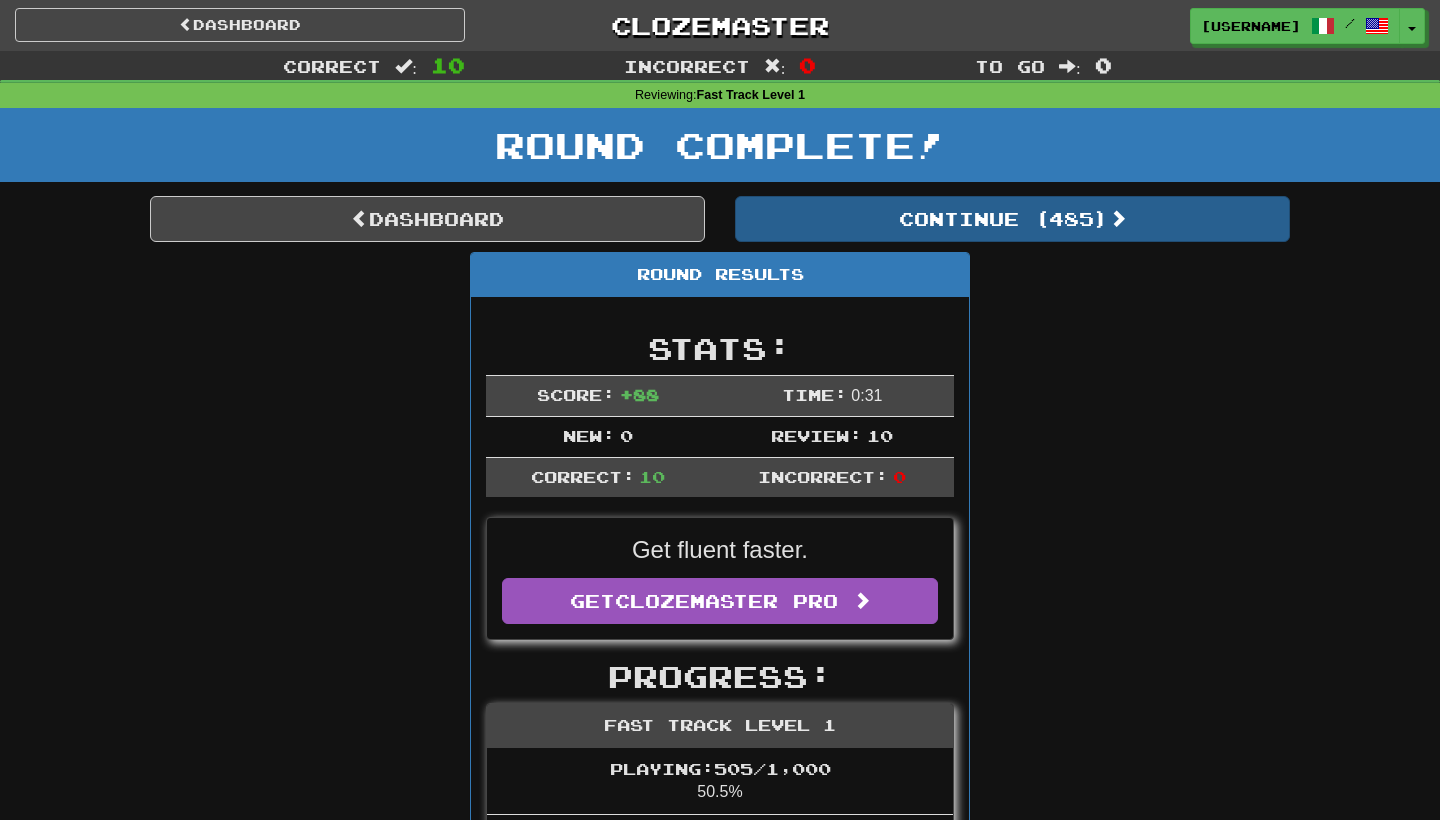 scroll, scrollTop: 0, scrollLeft: 0, axis: both 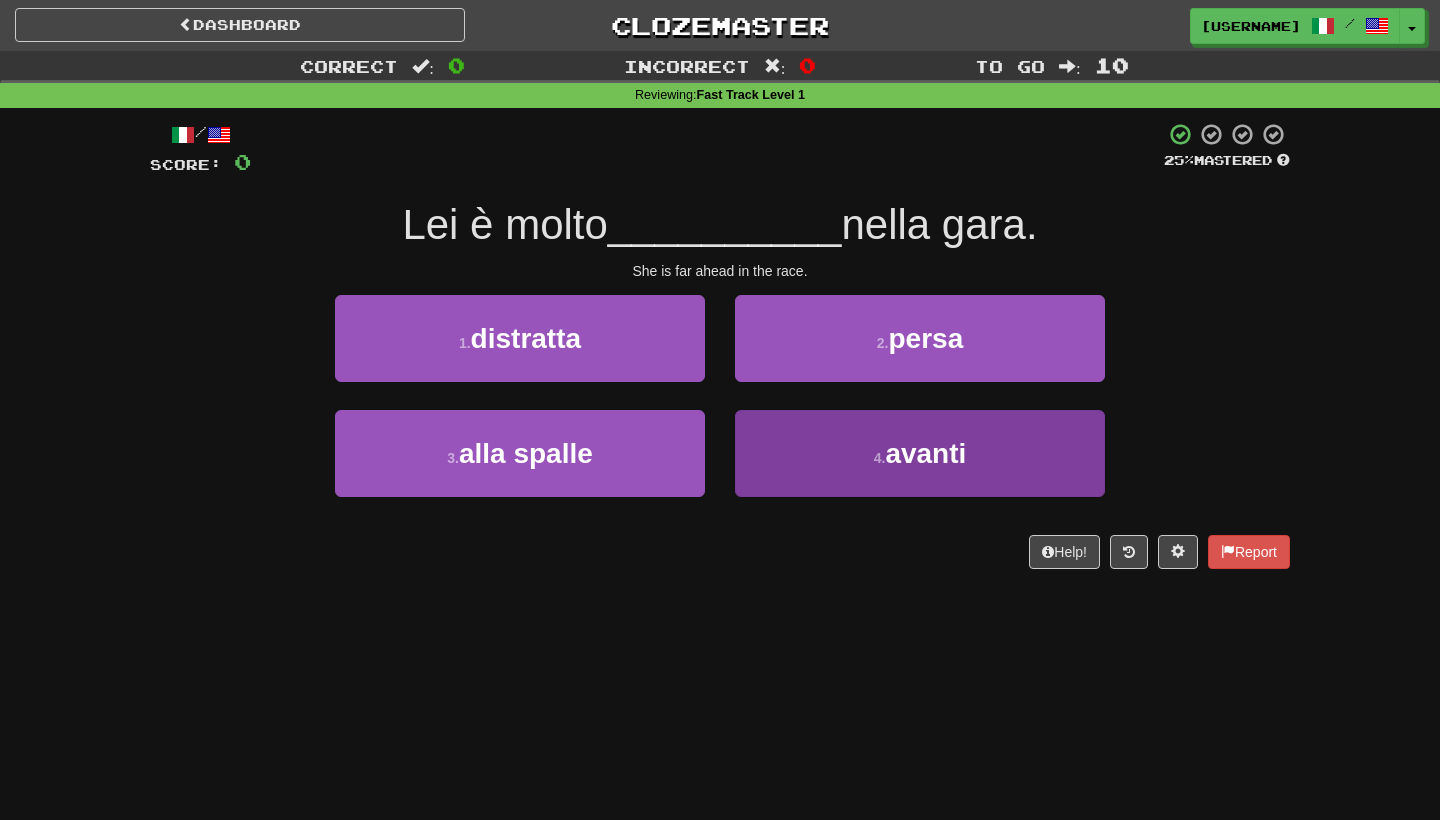 click on "4 .  avanti" at bounding box center [920, 453] 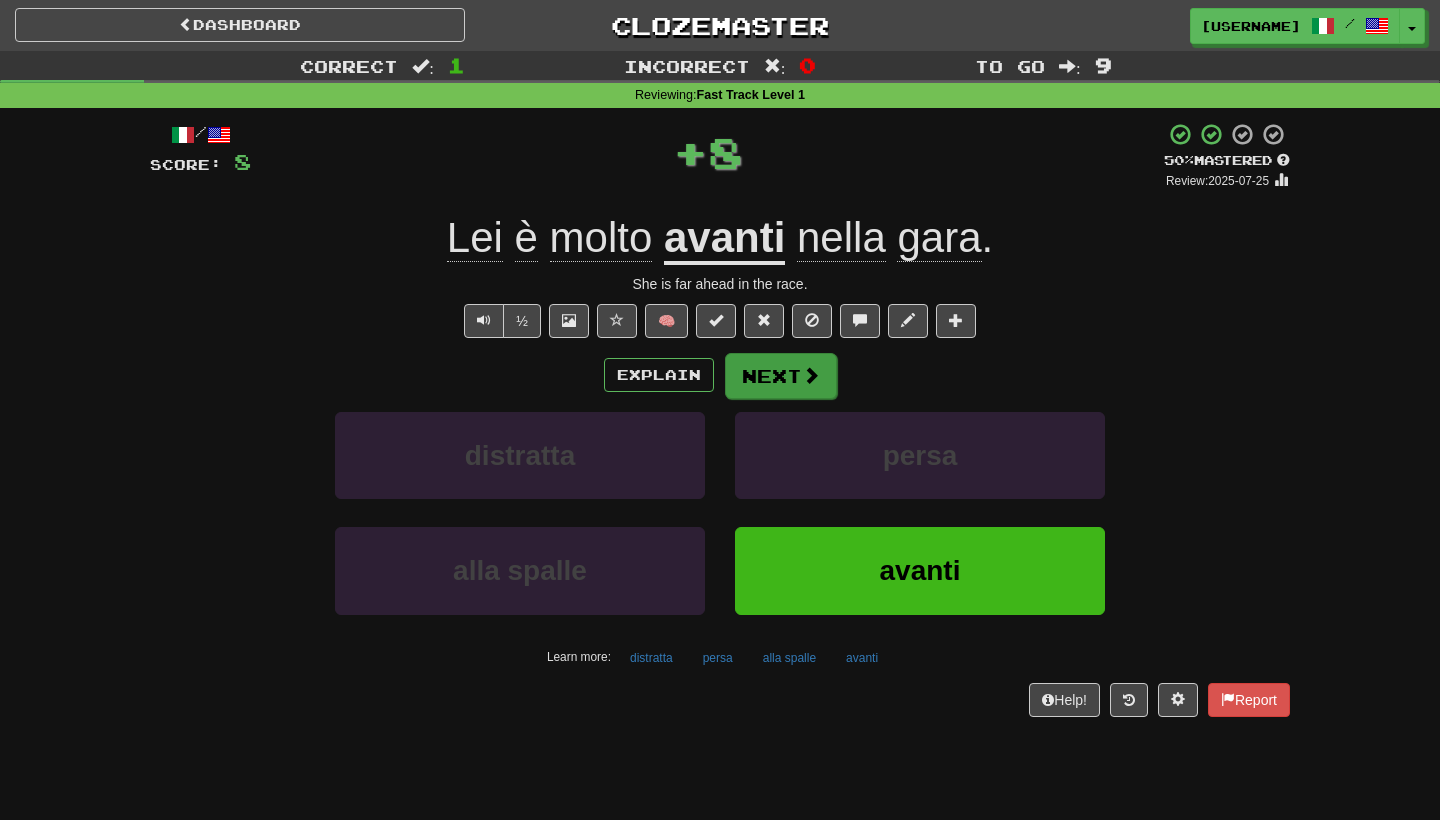 click on "Next" at bounding box center [781, 376] 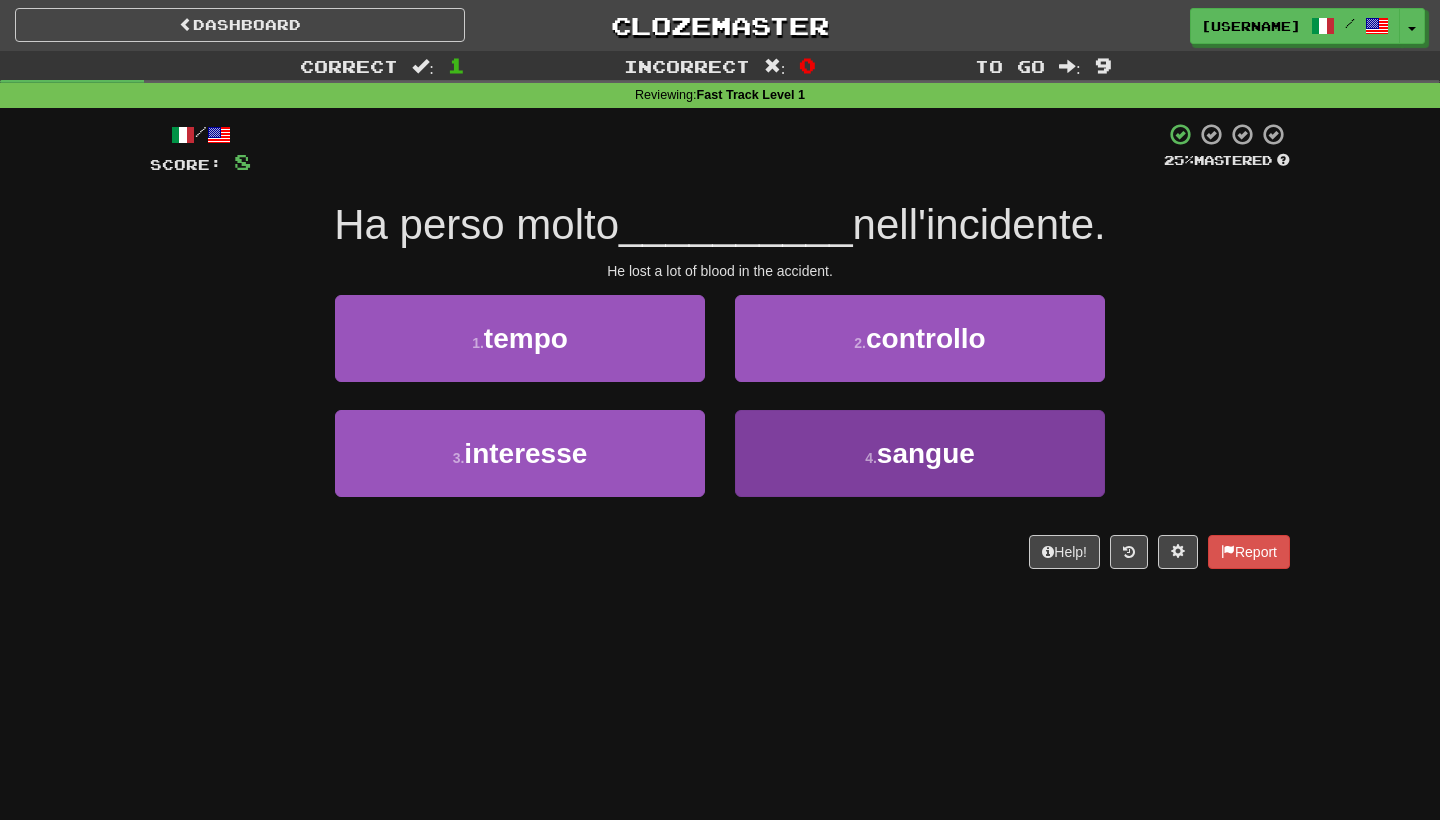 click on "4 .  sangue" at bounding box center (920, 453) 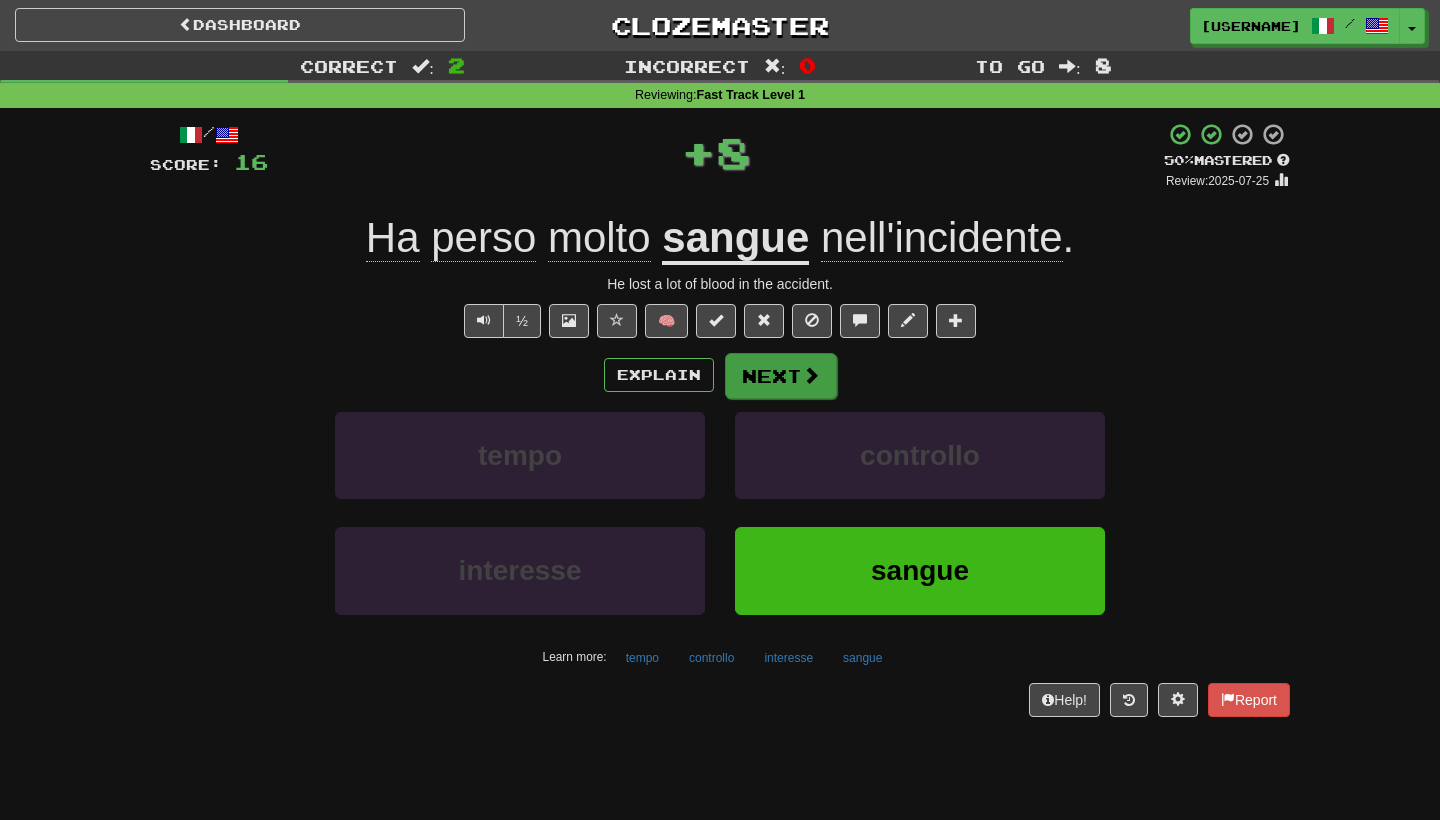 click on "Next" at bounding box center [781, 376] 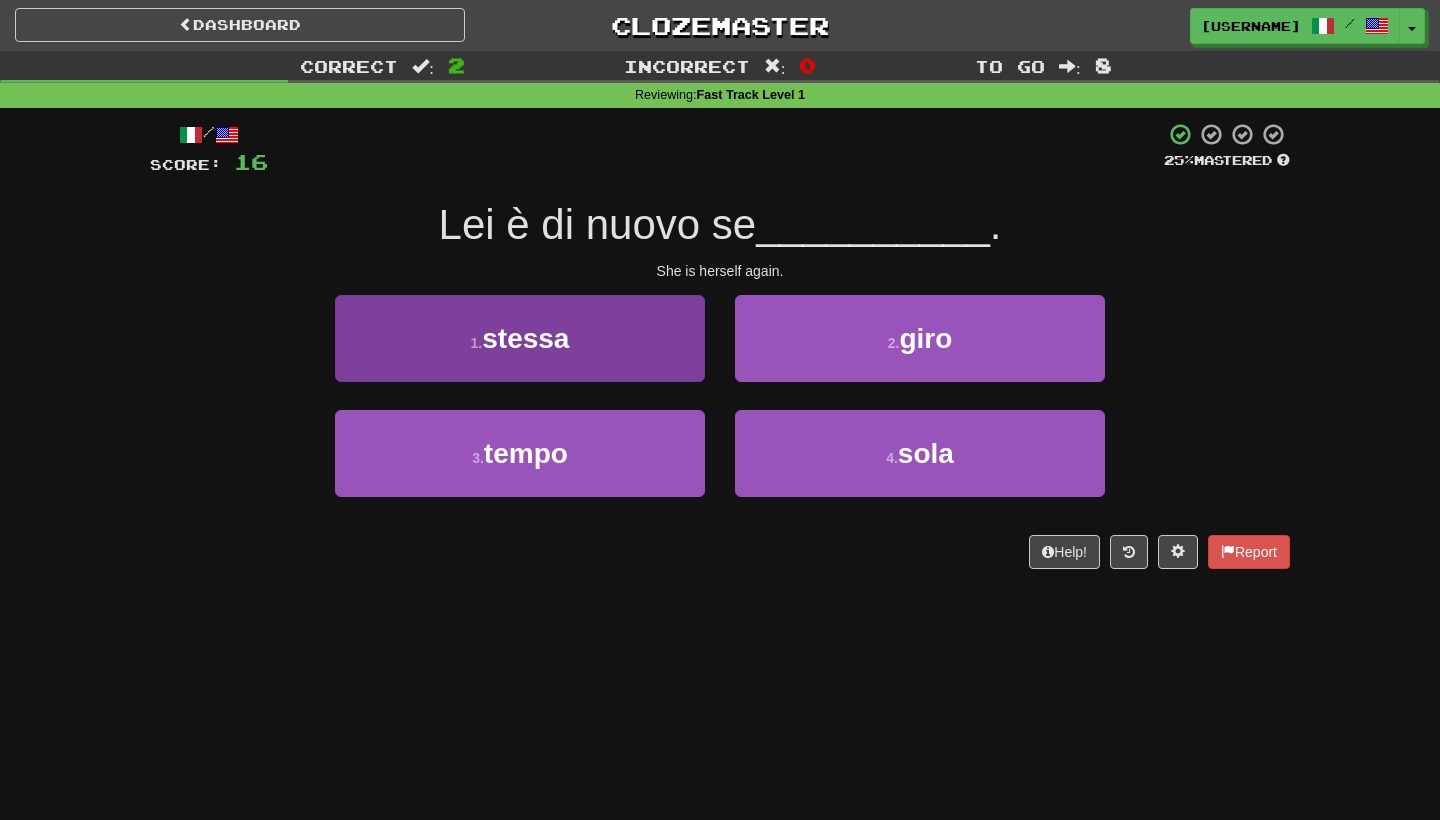 click on "1 .  stessa" at bounding box center [520, 338] 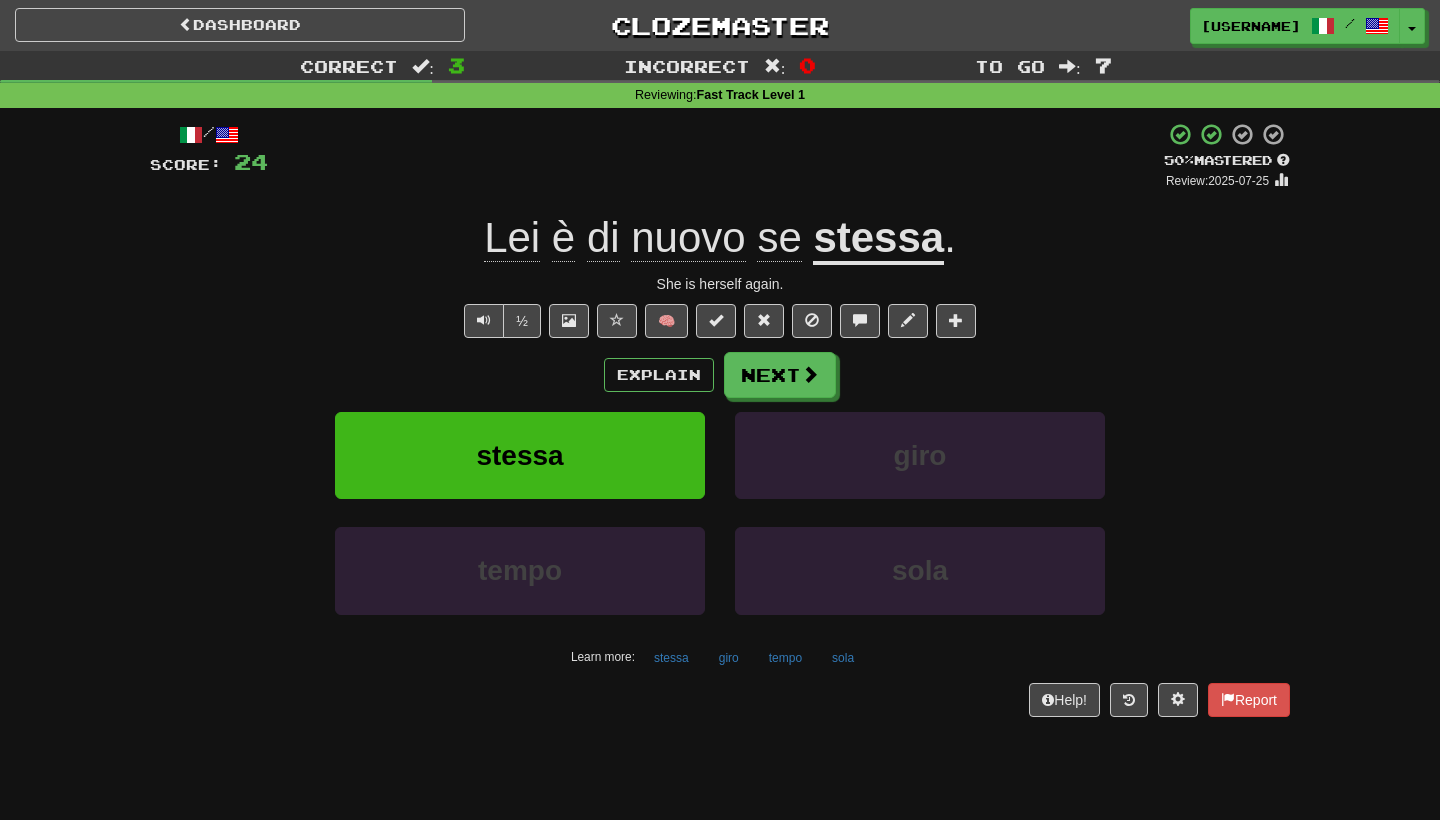 click on "Explain Next stessa giro tempo sola Learn more: stessa giro tempo sola" at bounding box center [720, 512] 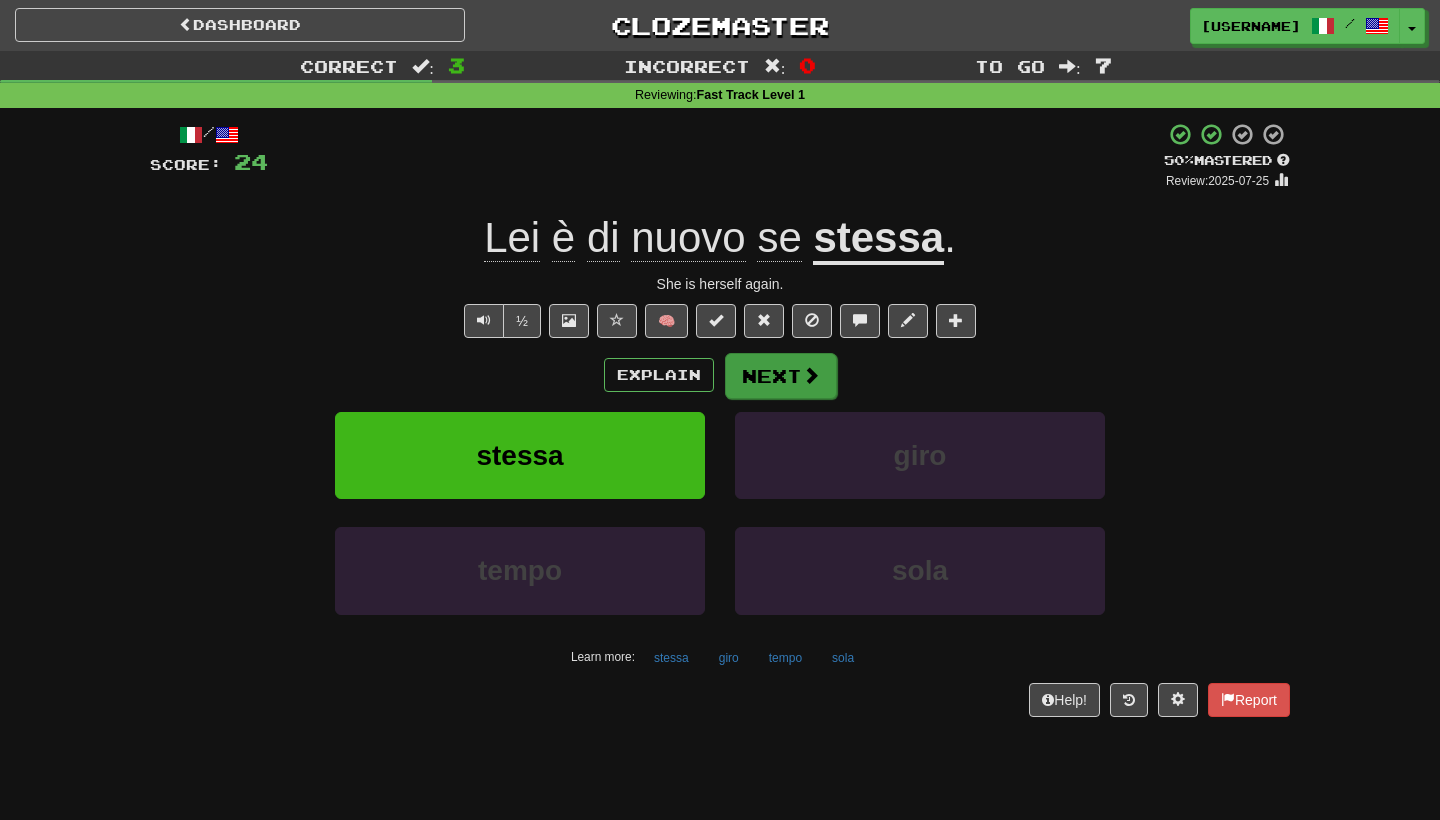 click on "Next" at bounding box center [781, 376] 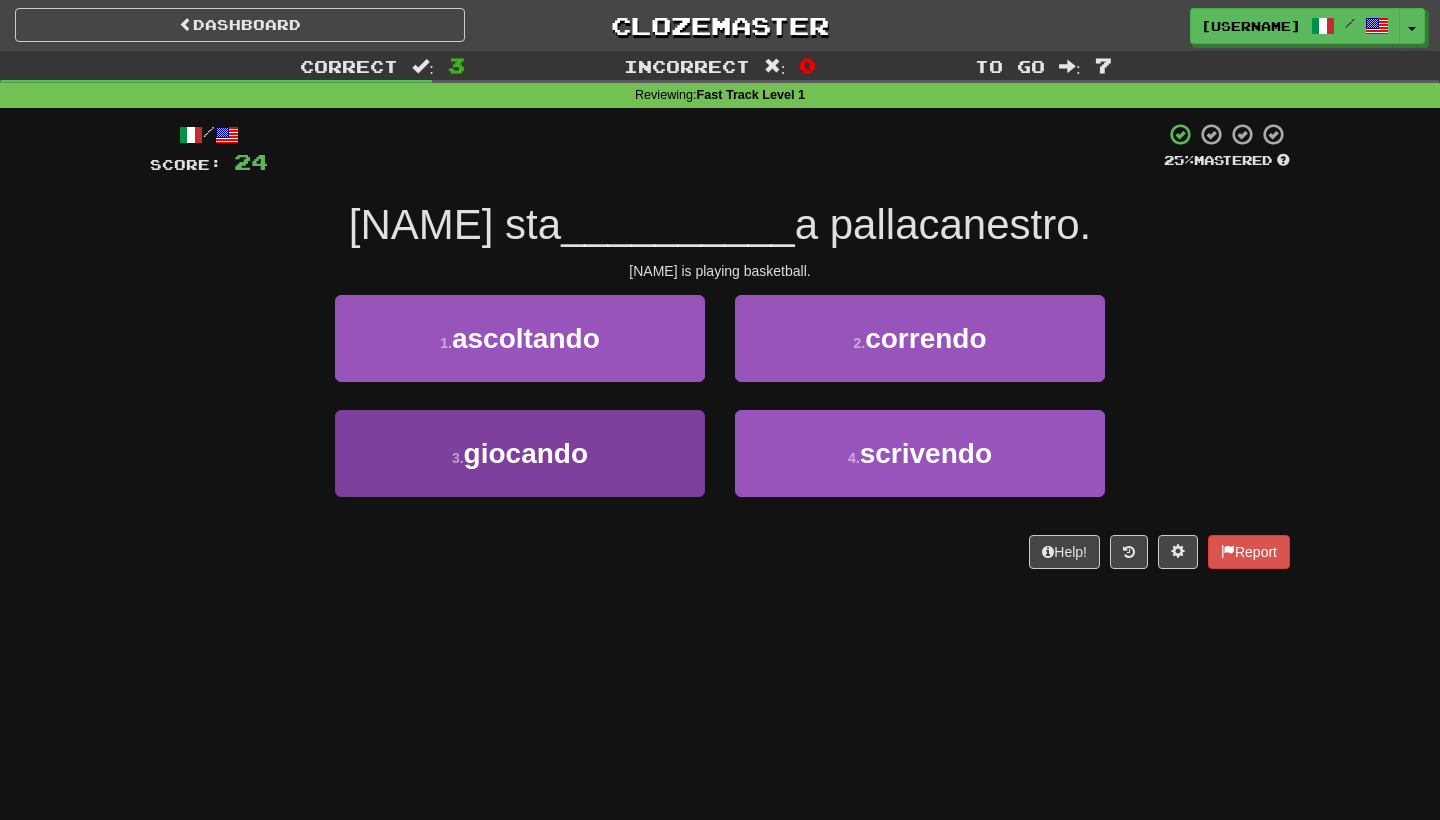 click on "3 .  giocando" at bounding box center (520, 453) 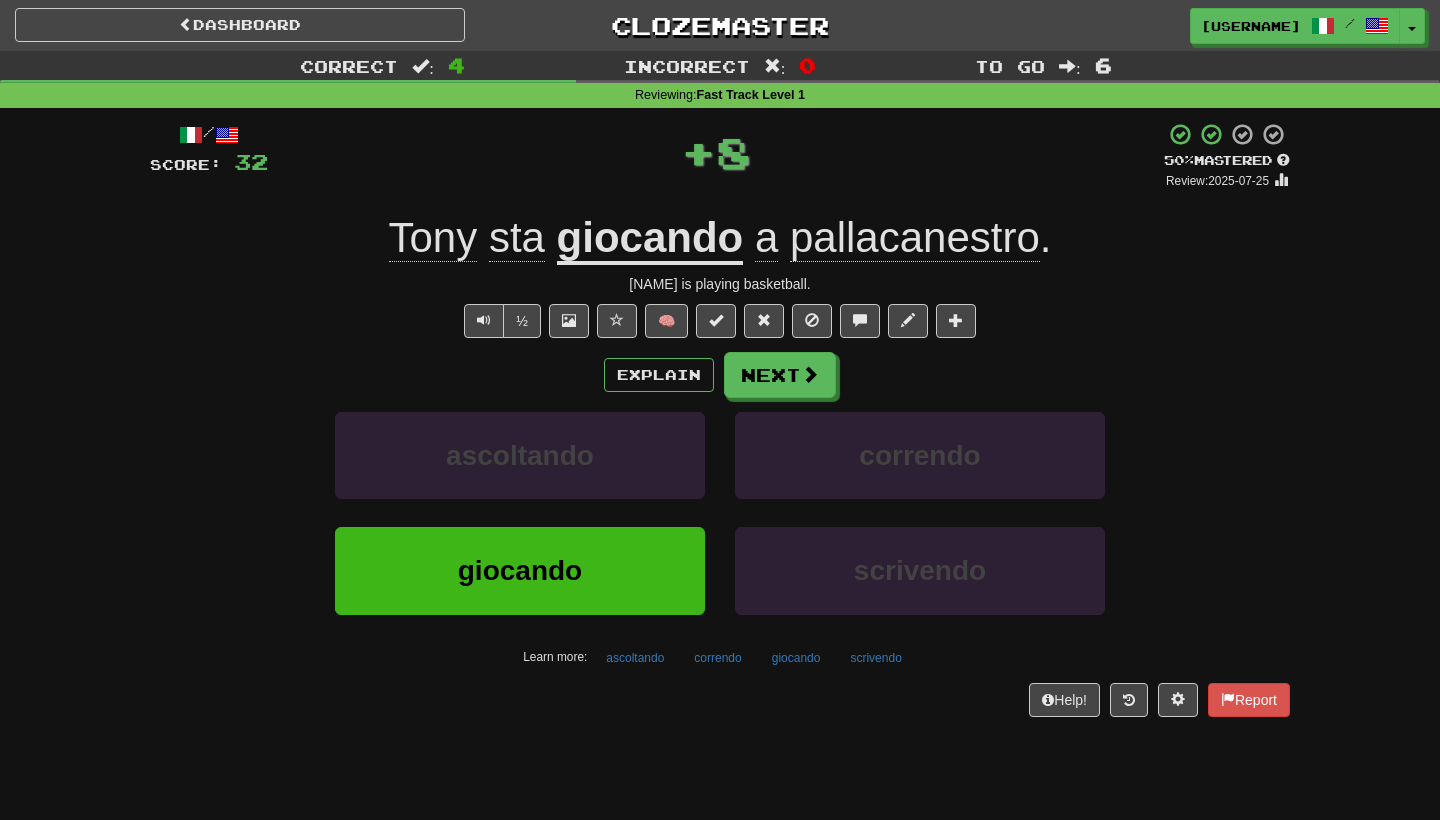 click on "Explain Next ascoltando correndo giocando scrivendo Learn more: ascoltando correndo giocando scrivendo" at bounding box center (720, 512) 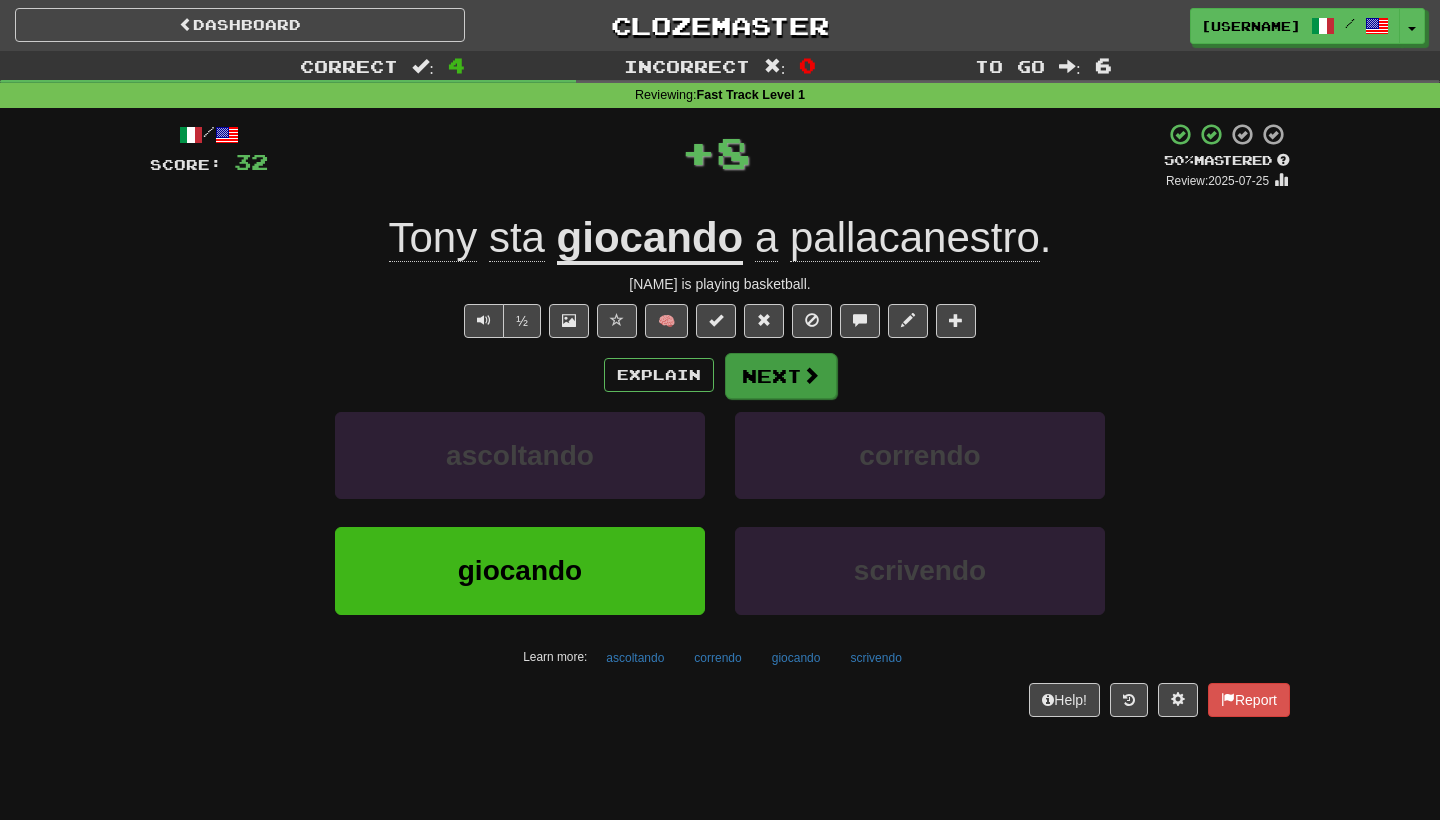 click on "Next" at bounding box center (781, 376) 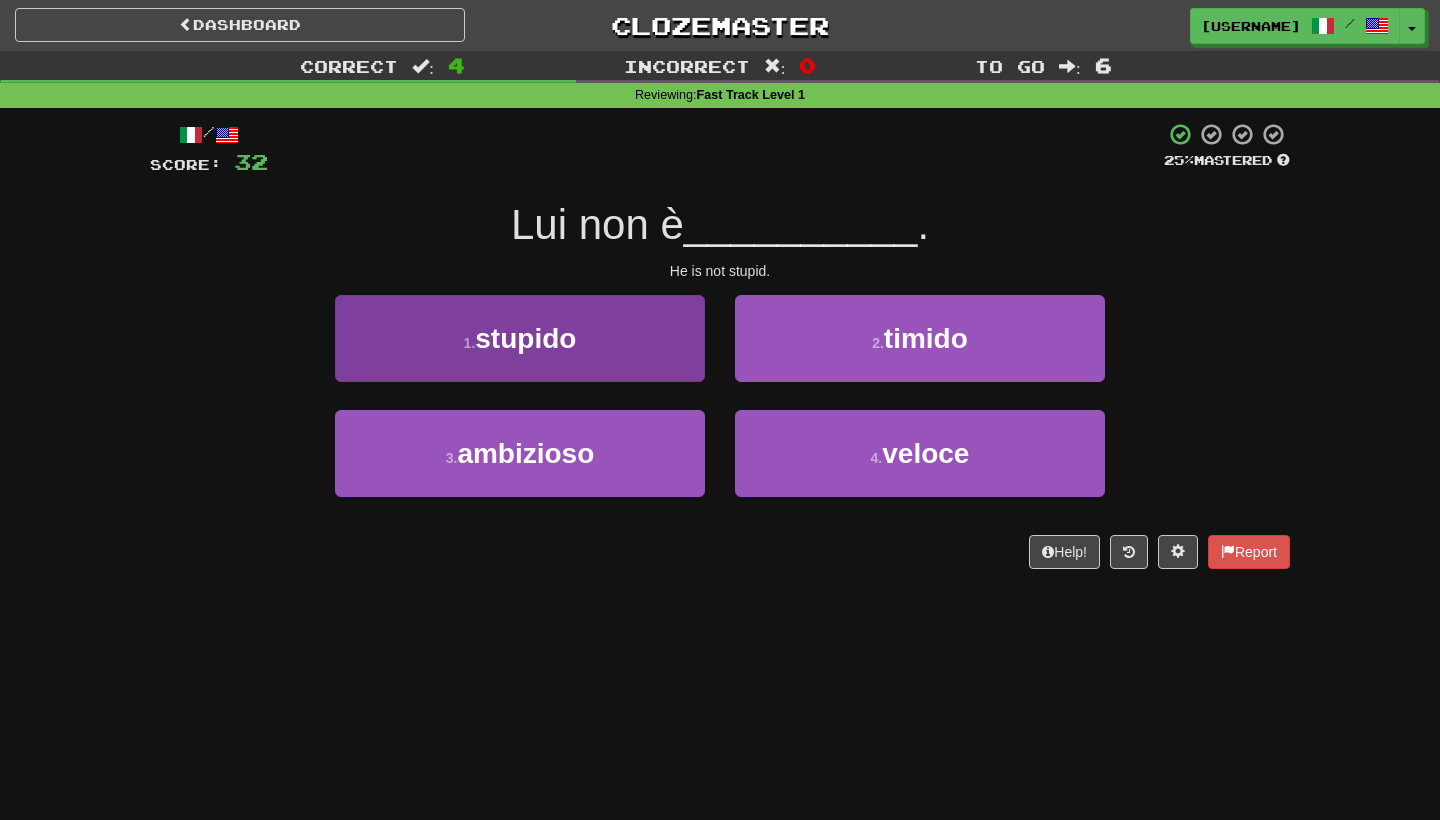 click on "1 .  stupido" at bounding box center (520, 338) 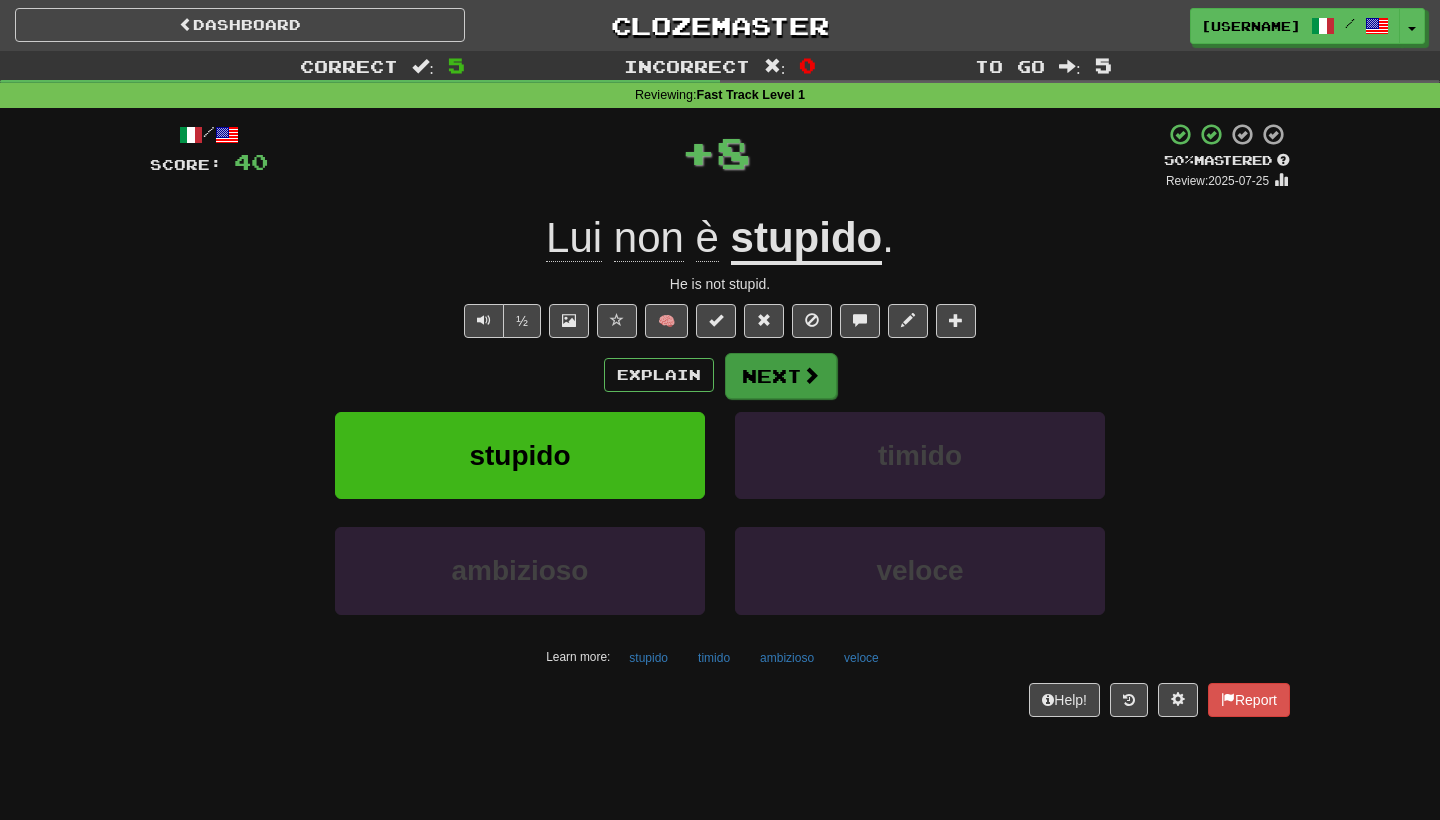 click on "Next" at bounding box center (781, 376) 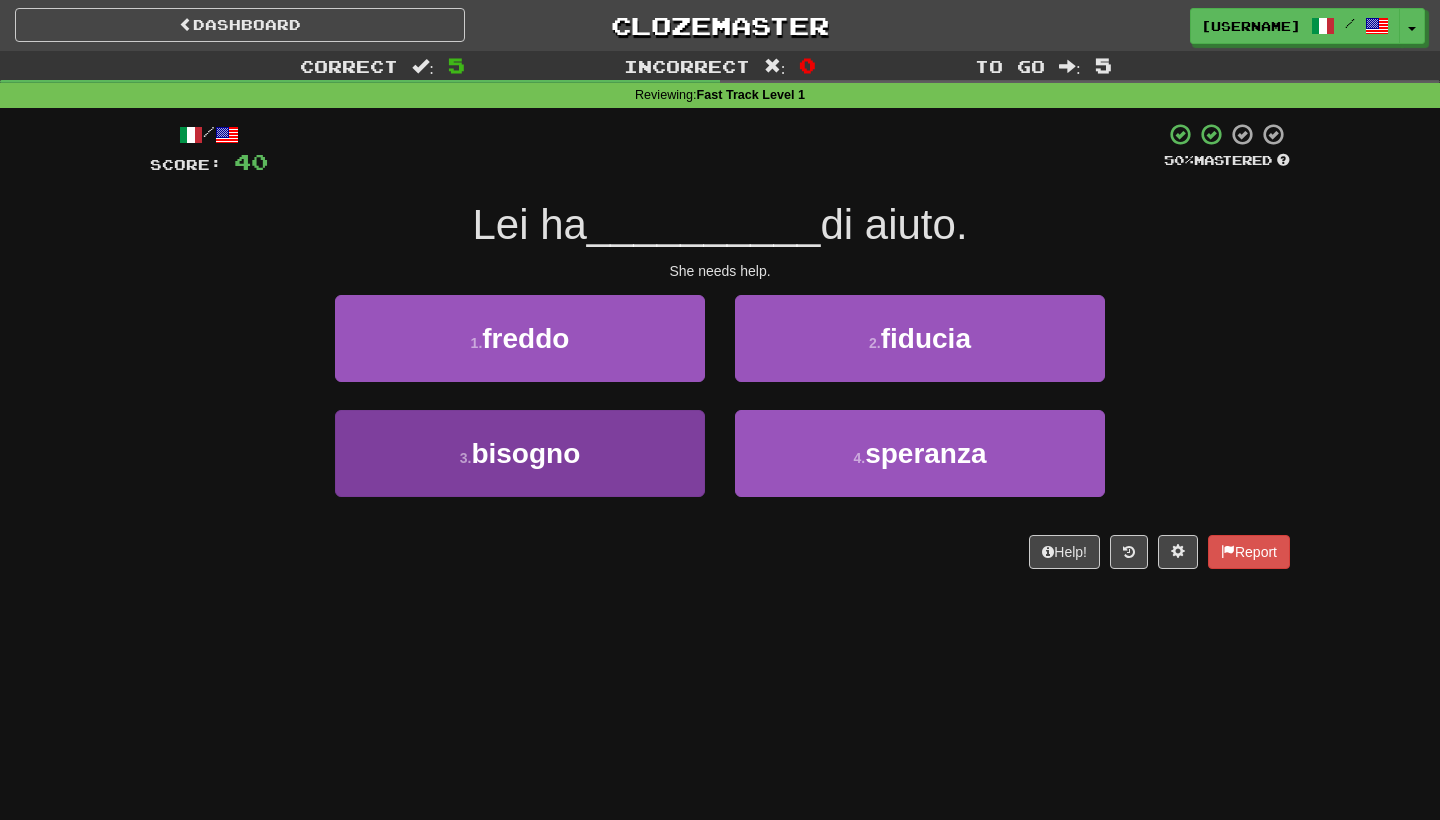 click on "3 .  bisogno" at bounding box center [520, 453] 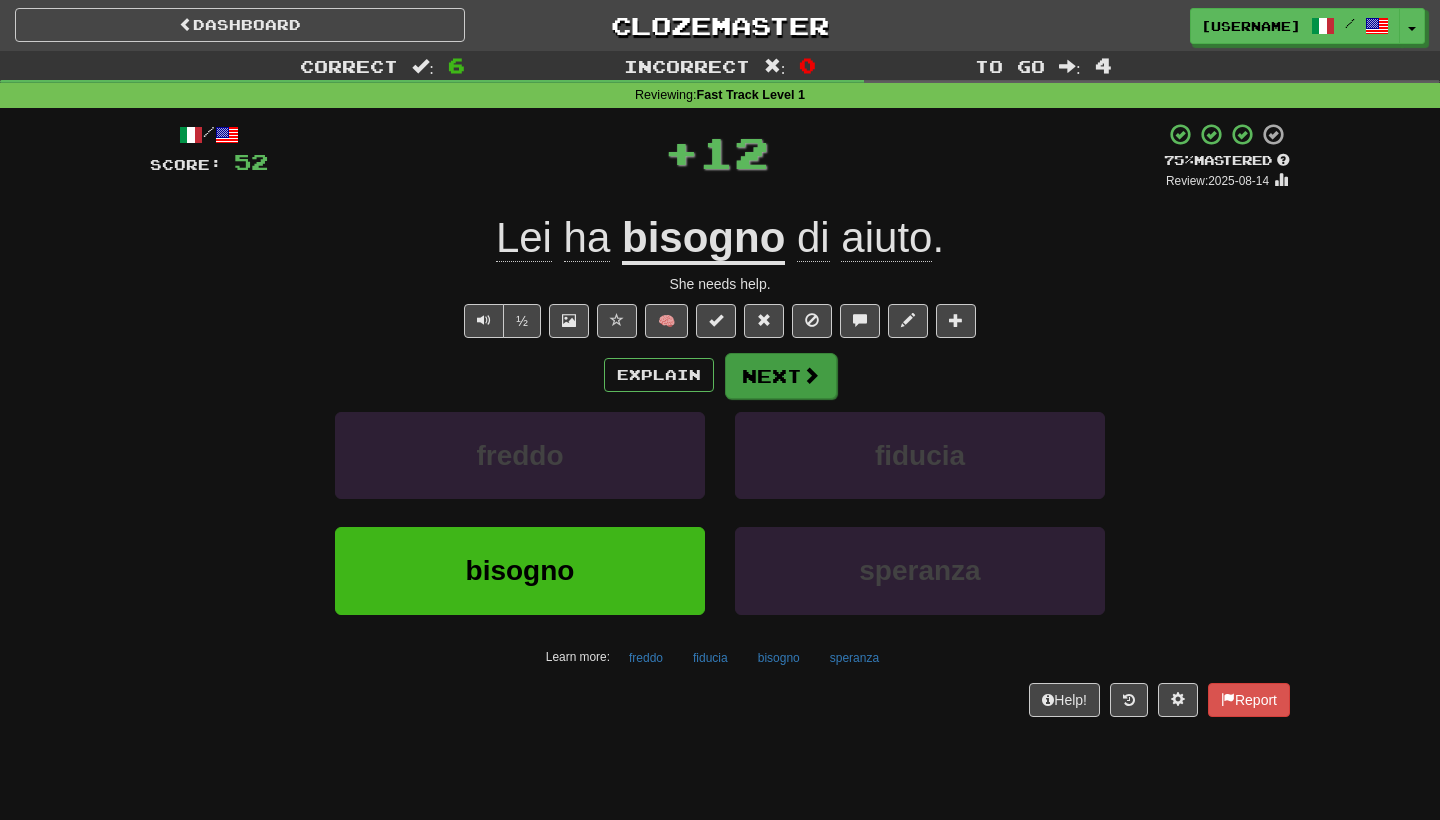 click on "Next" at bounding box center (781, 376) 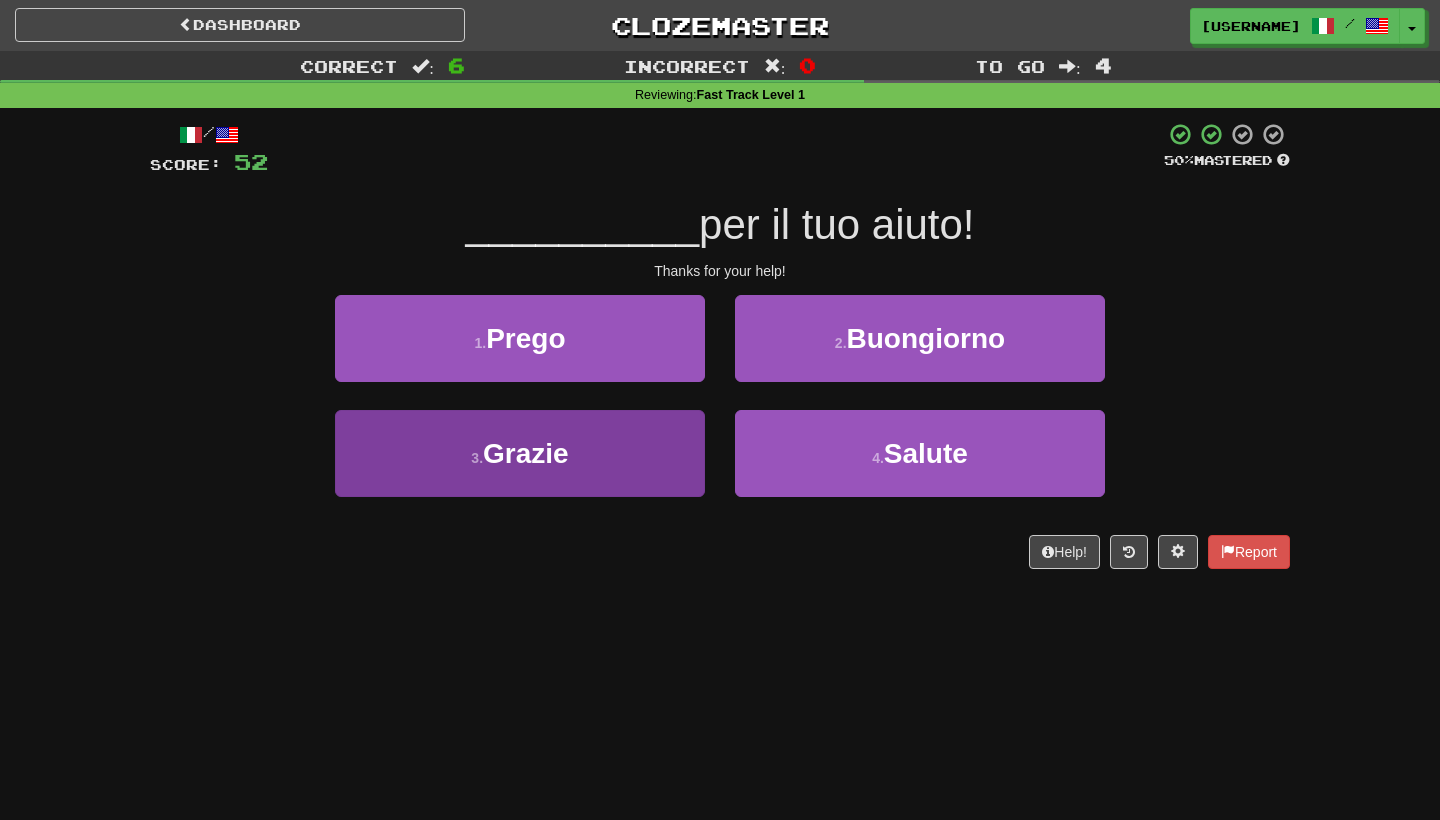 click on "3 .  Grazie" at bounding box center (520, 453) 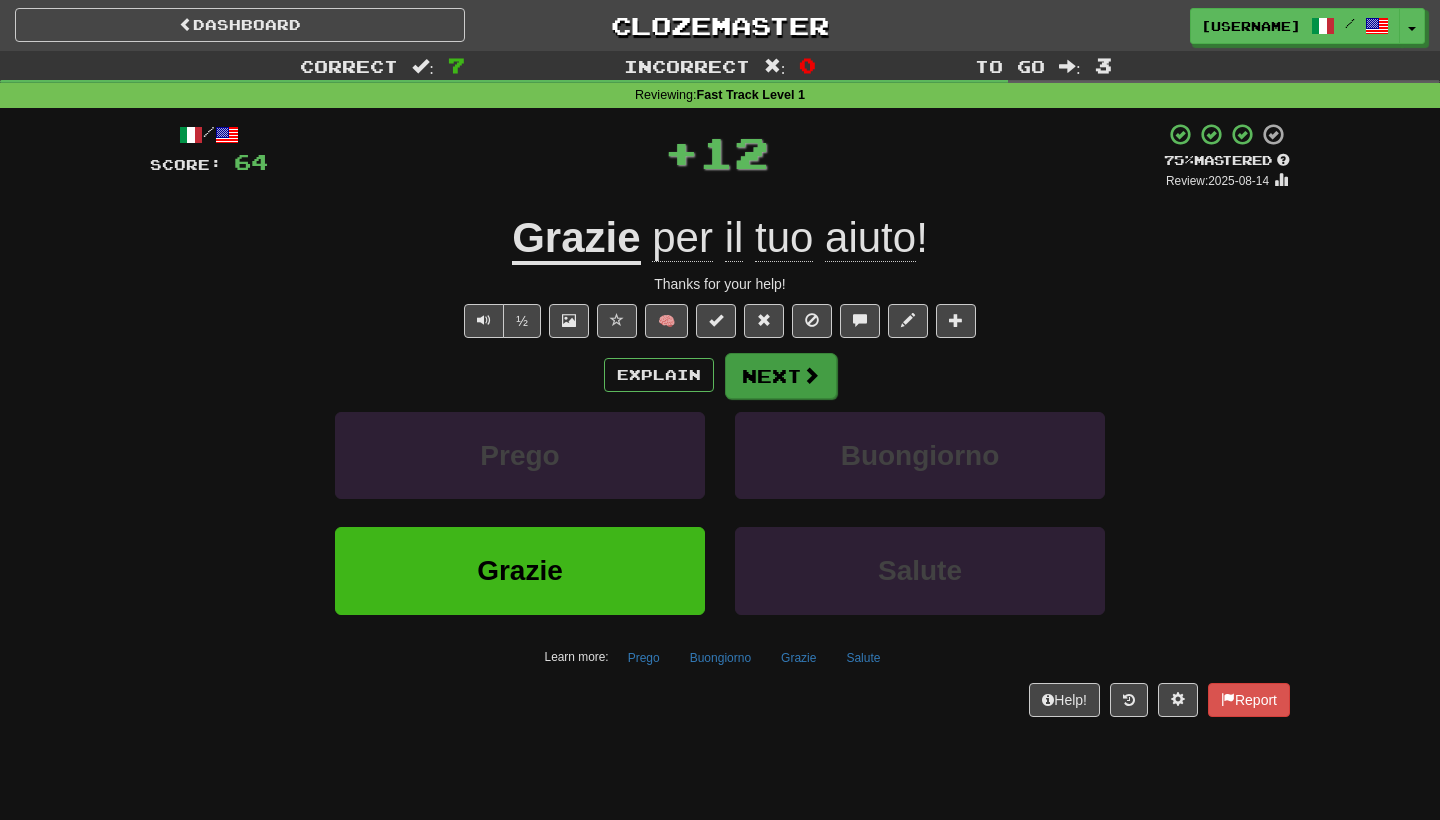 click on "Next" at bounding box center [781, 376] 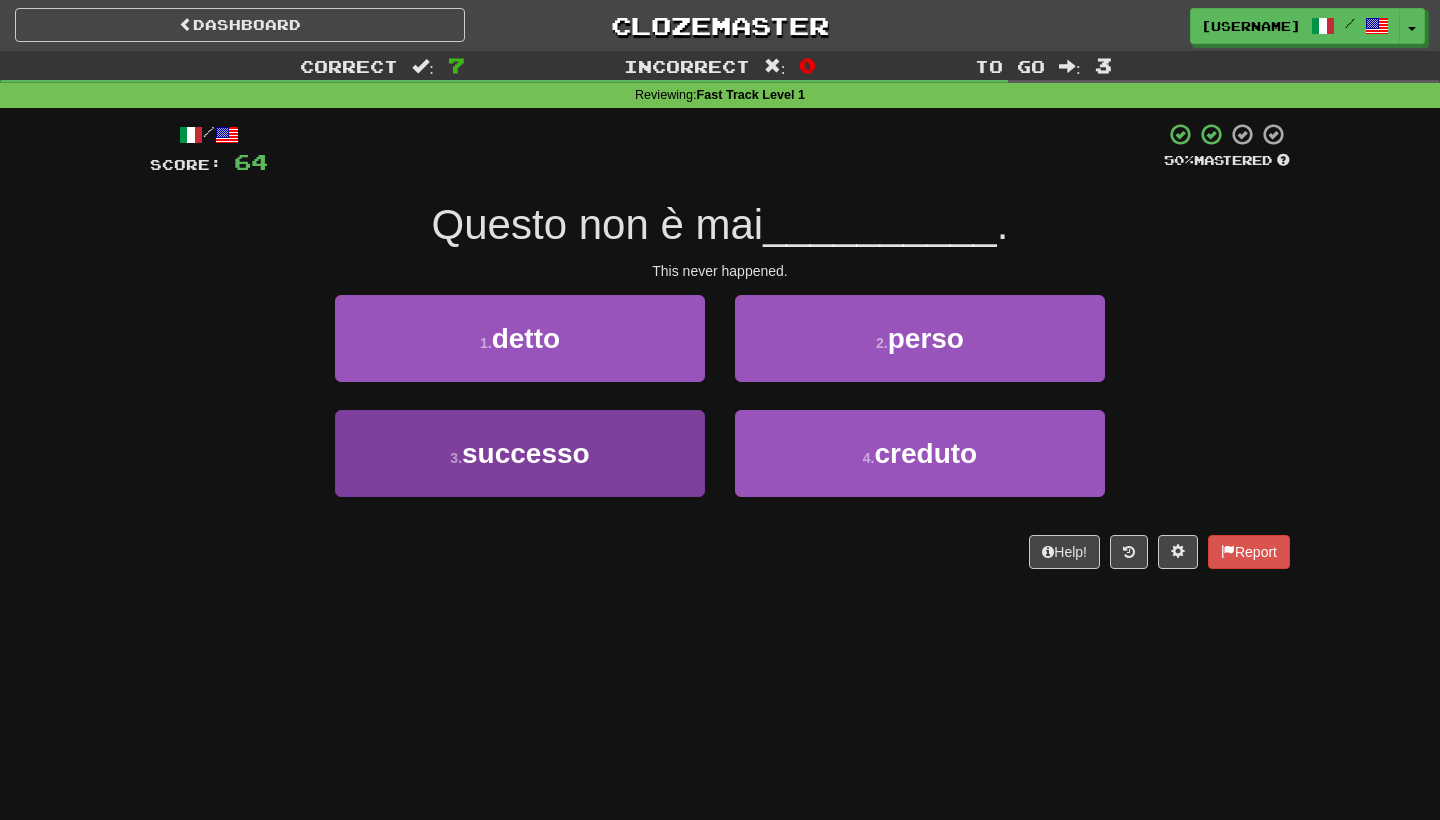 click on "3 .  successo" at bounding box center [520, 453] 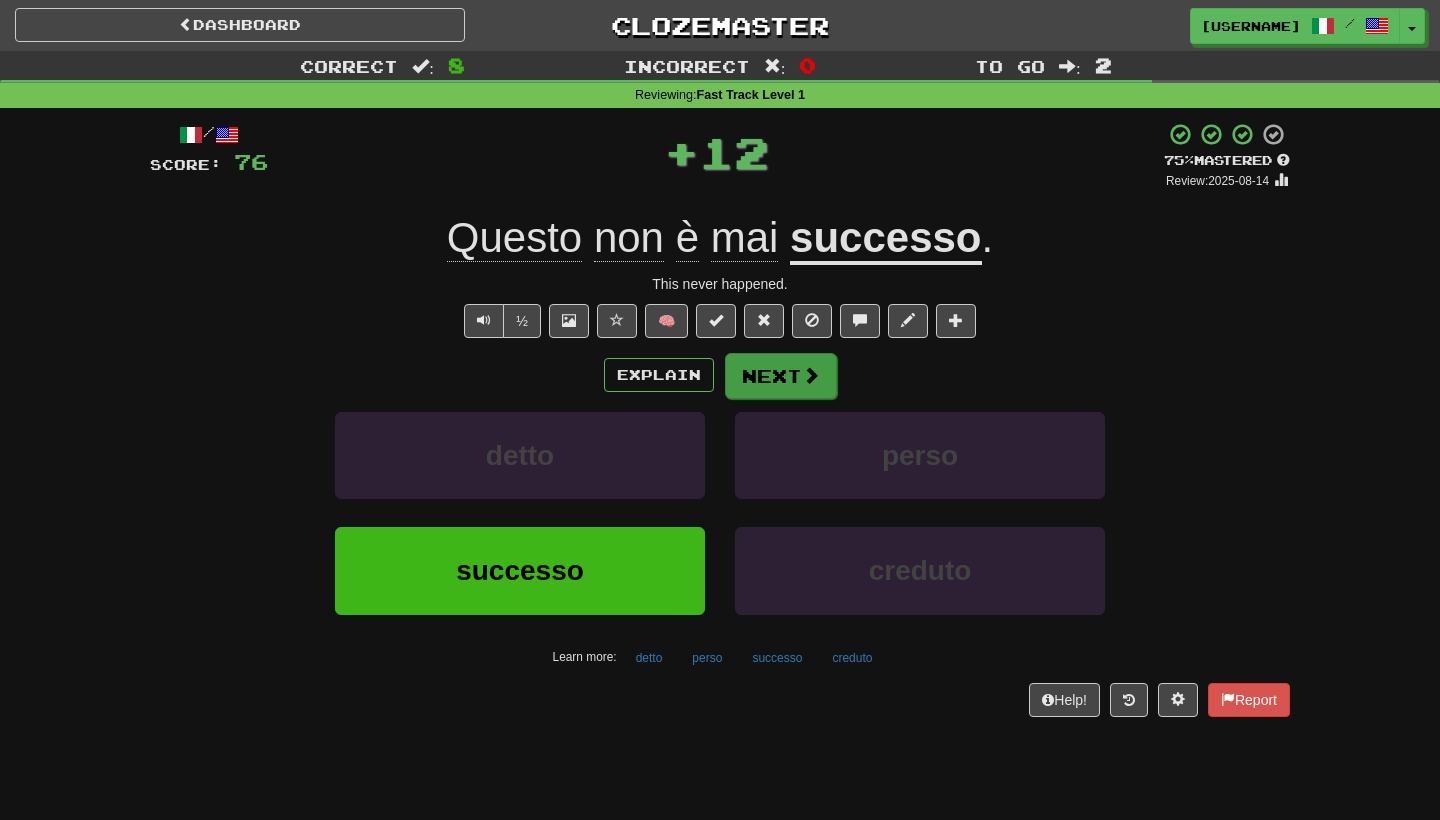 click on "Next" at bounding box center [781, 376] 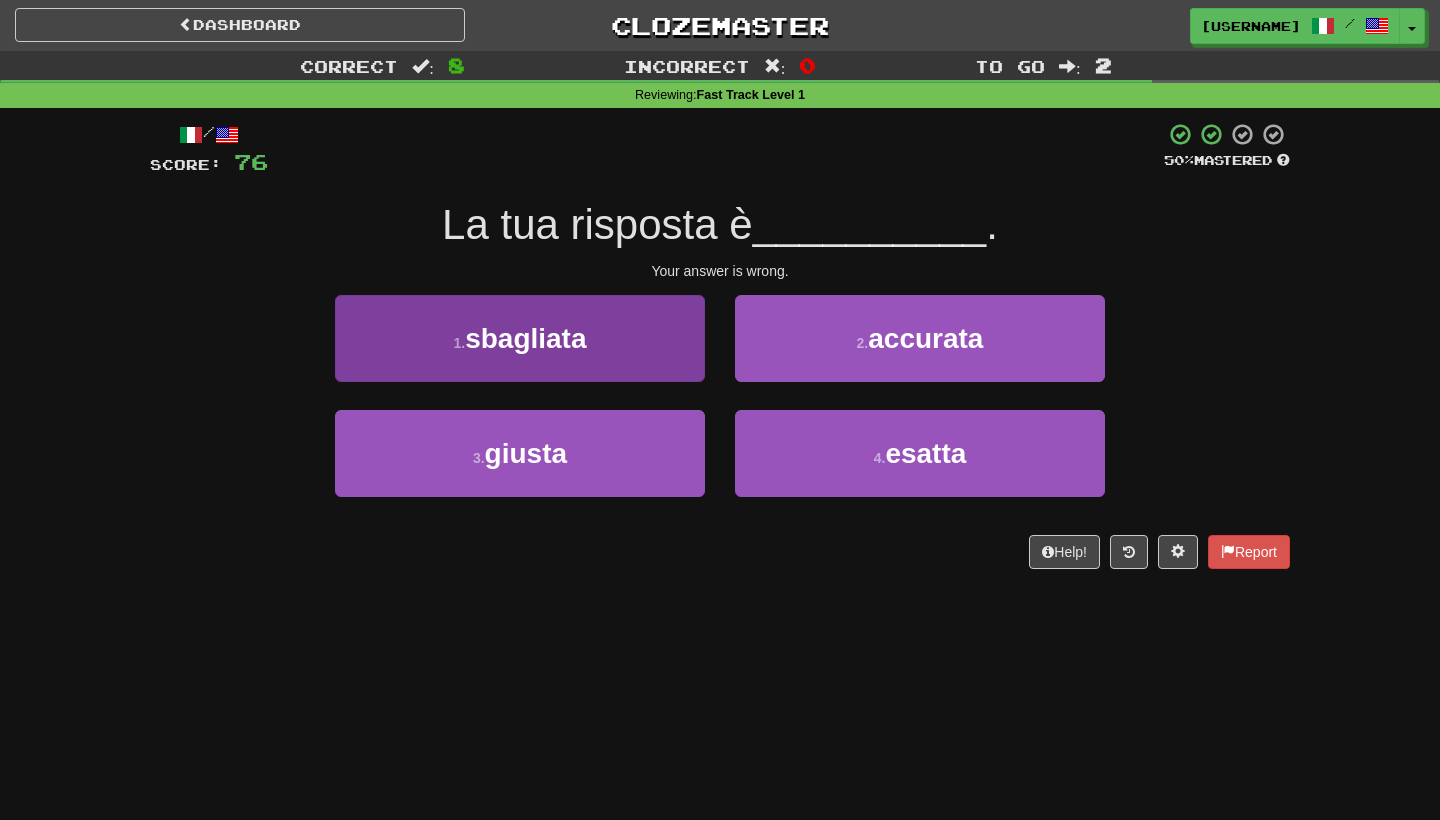 click on "1 .  sbagliata" at bounding box center (520, 338) 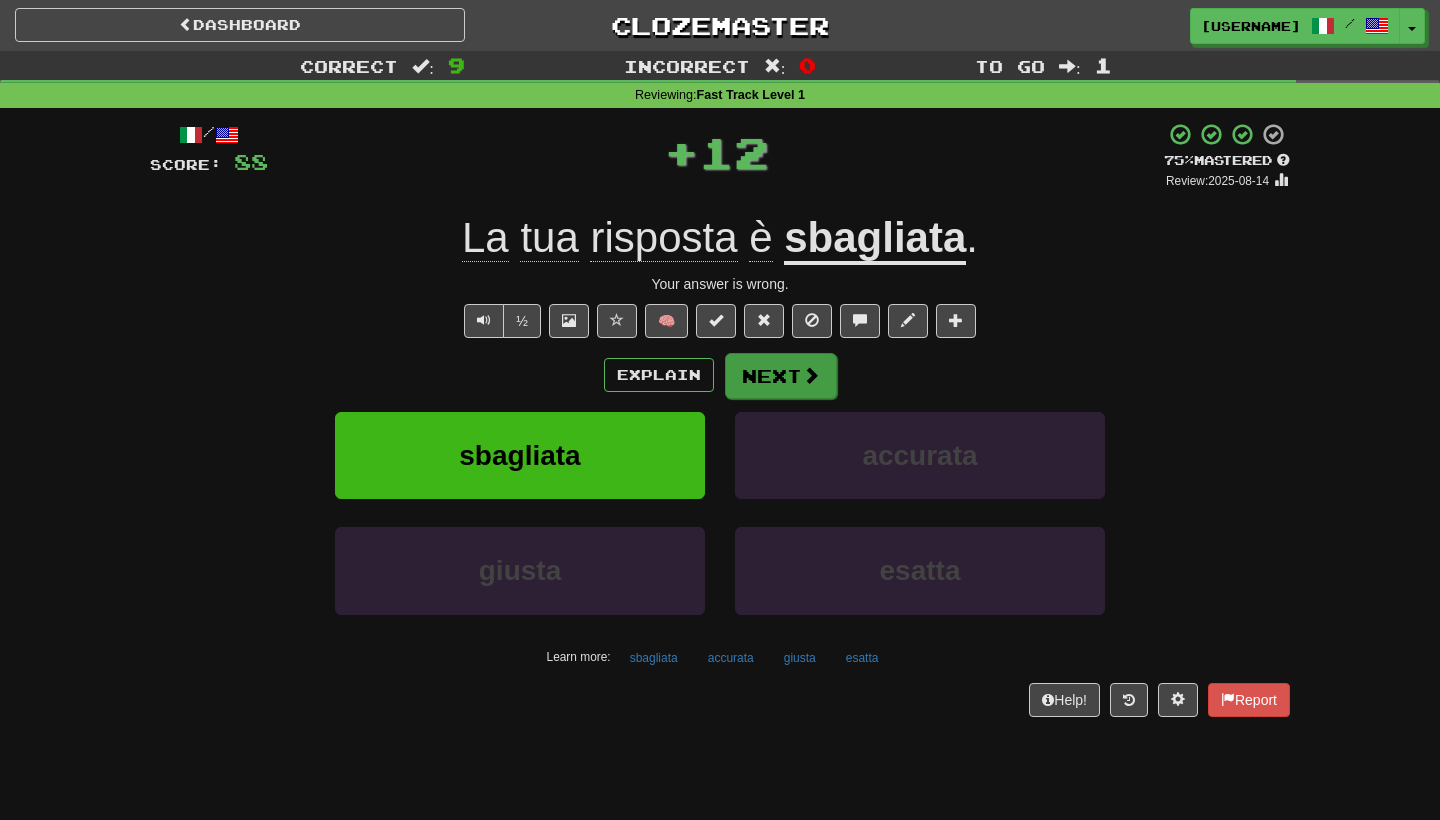click on "Next" at bounding box center (781, 376) 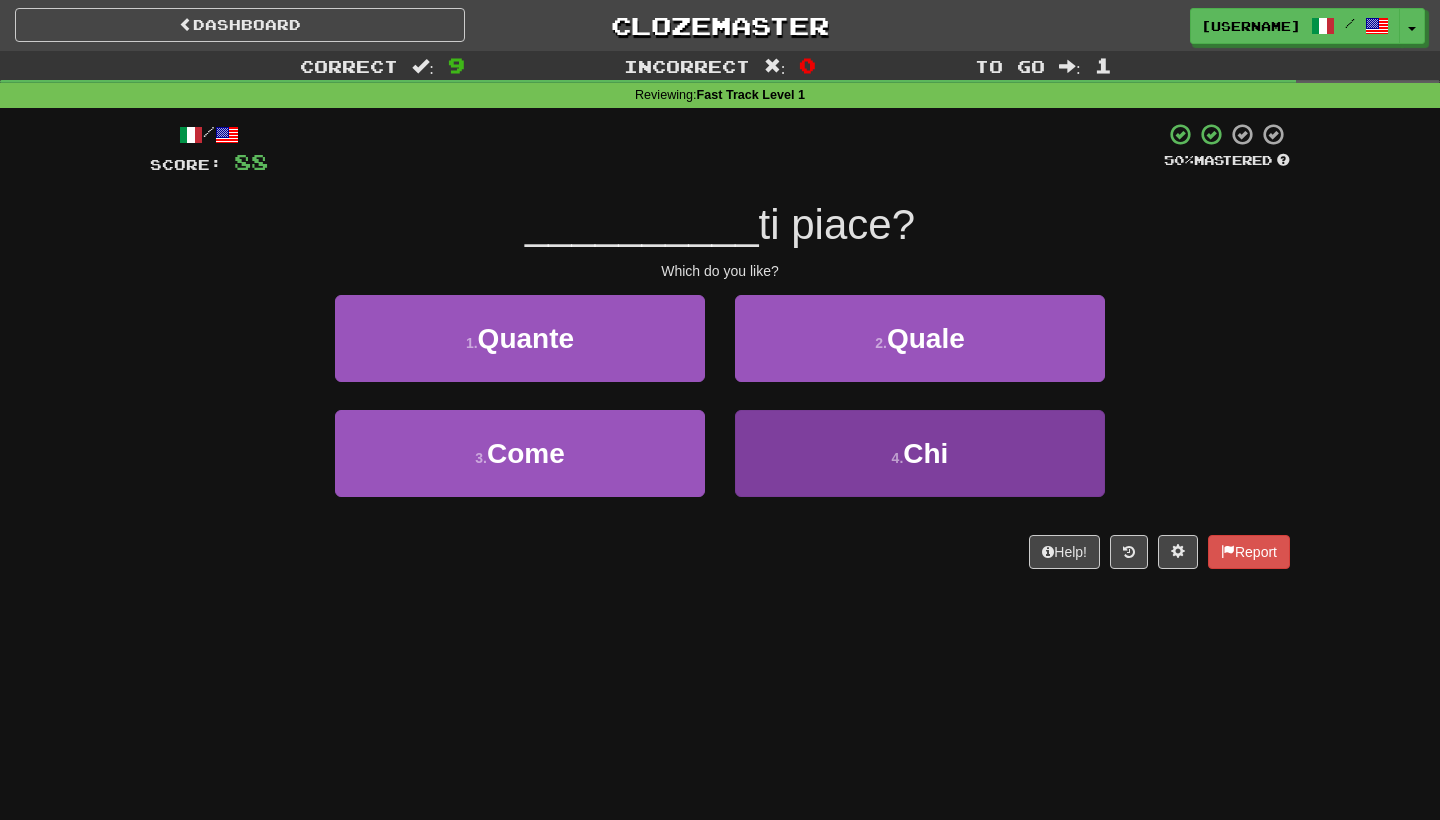click on "4 .  Chi" at bounding box center (920, 453) 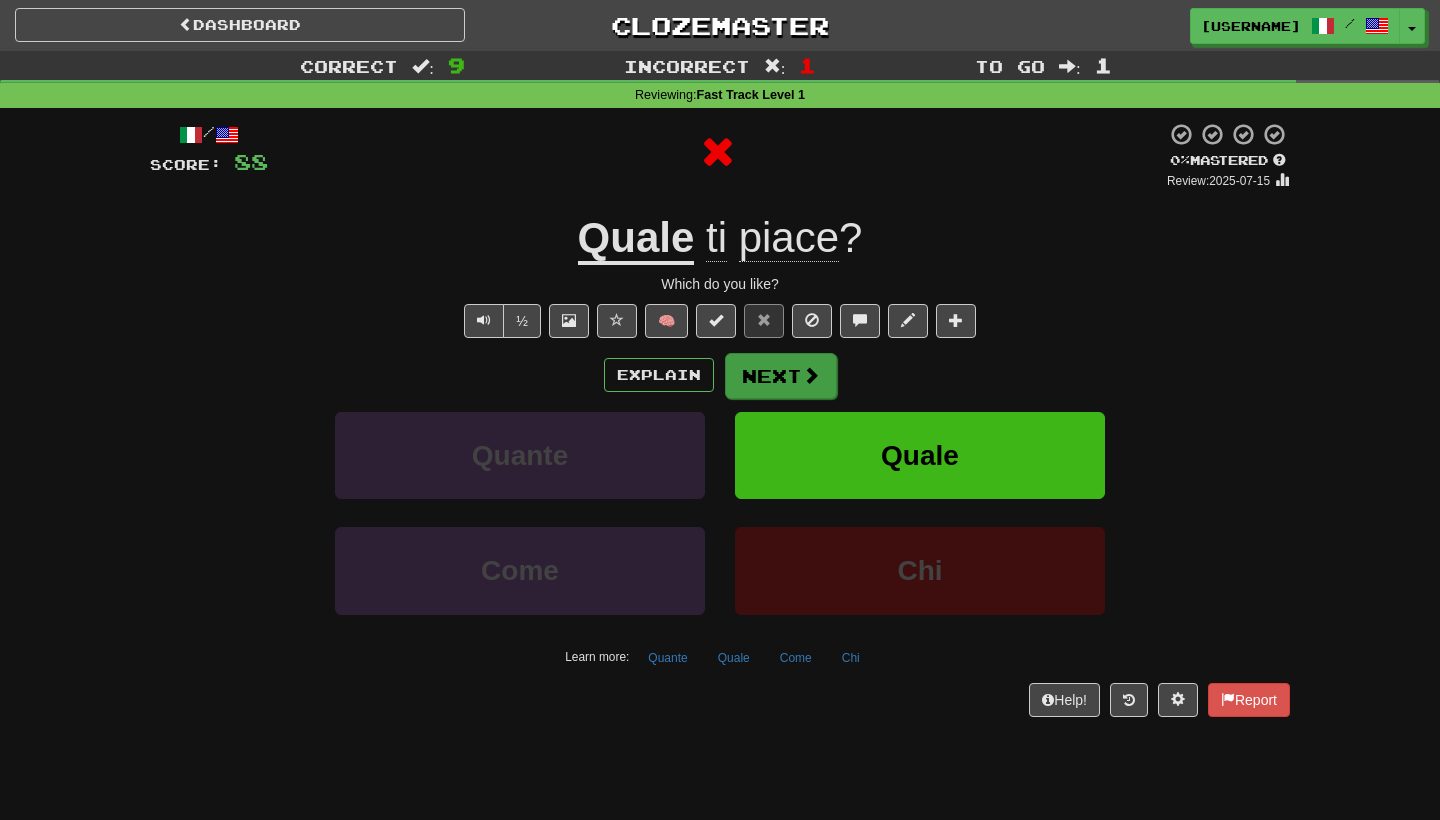 click on "Next" at bounding box center [781, 376] 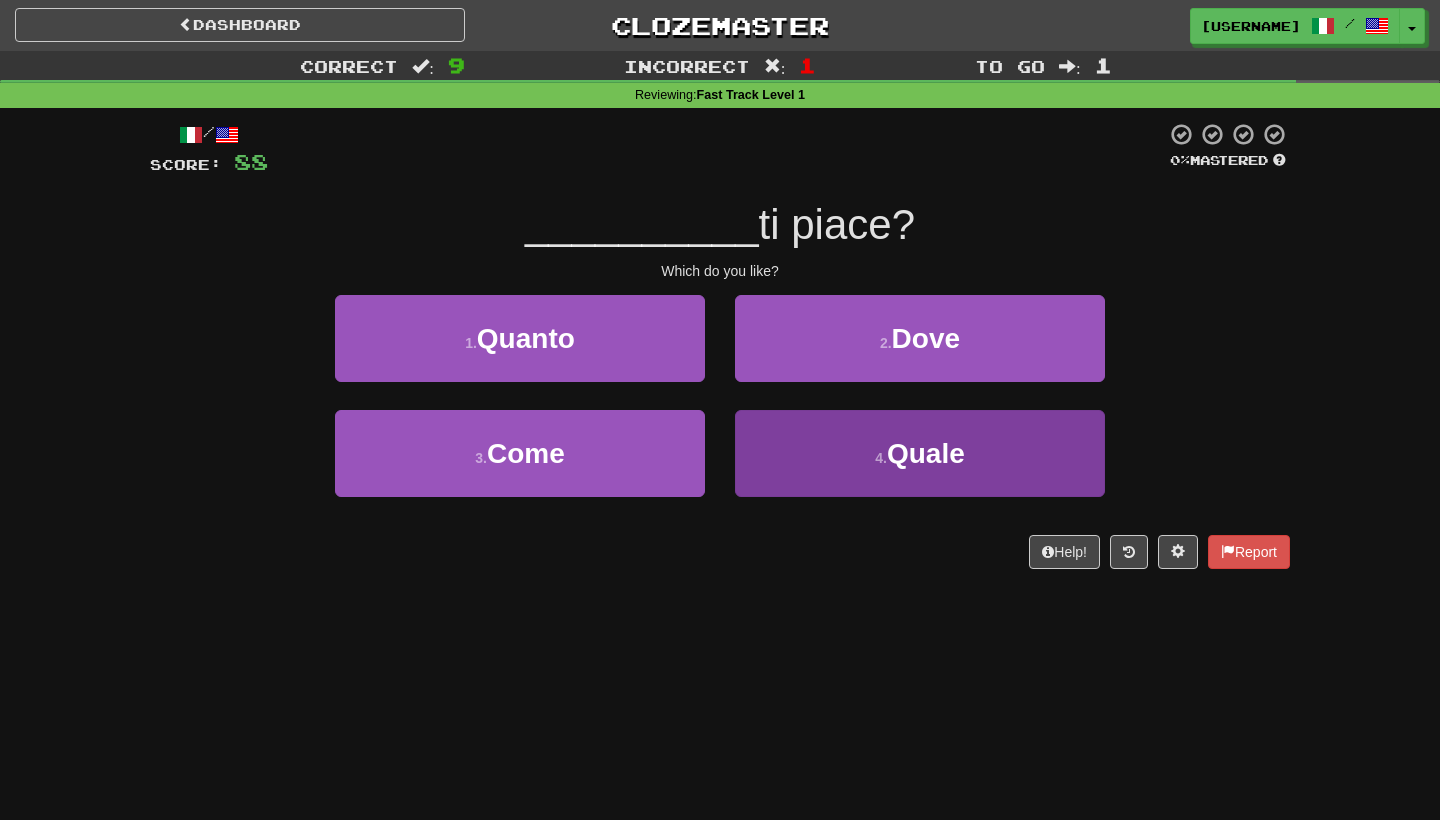 click on "4 .  Quale" at bounding box center [920, 453] 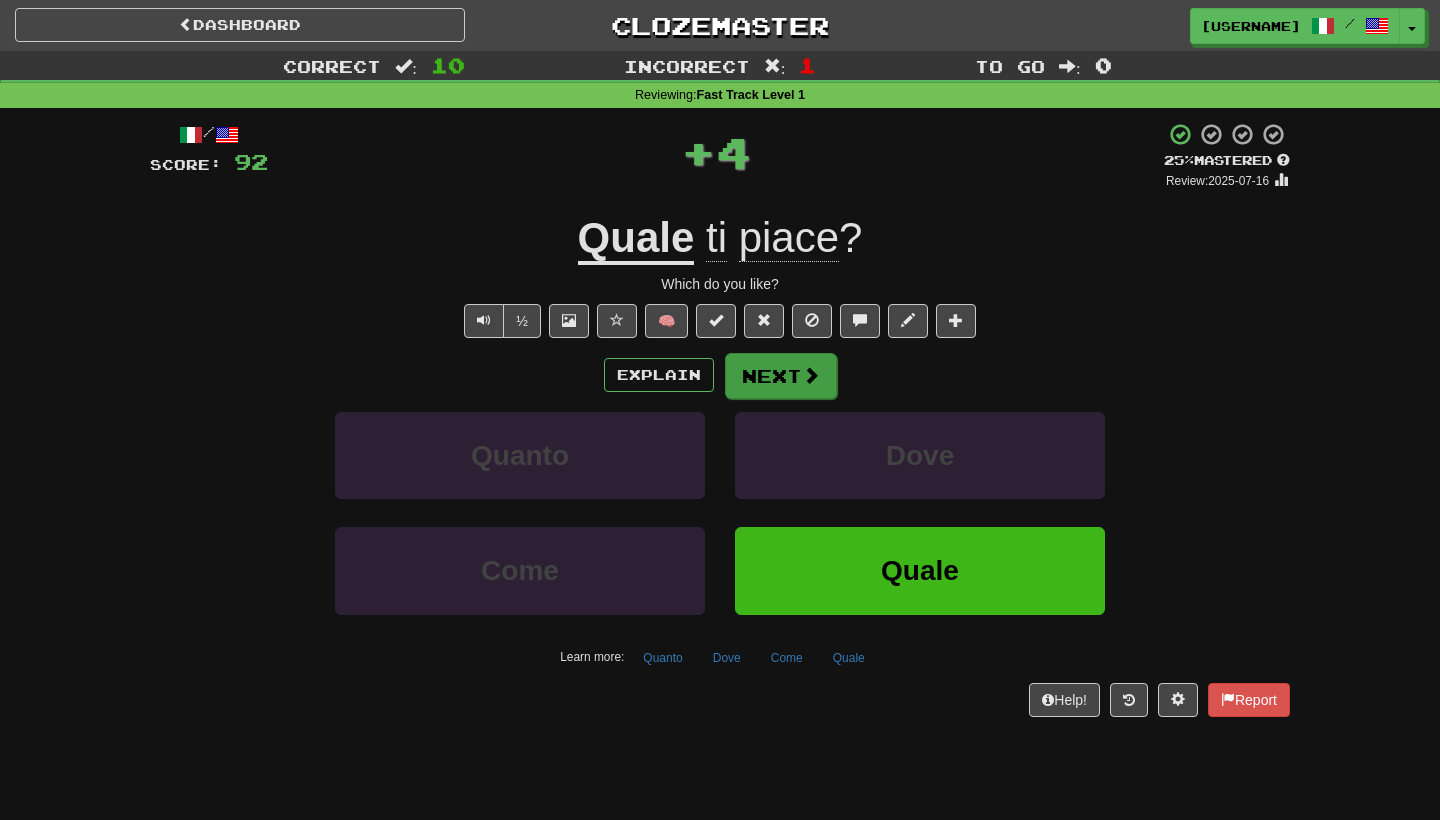click on "Next" at bounding box center [781, 376] 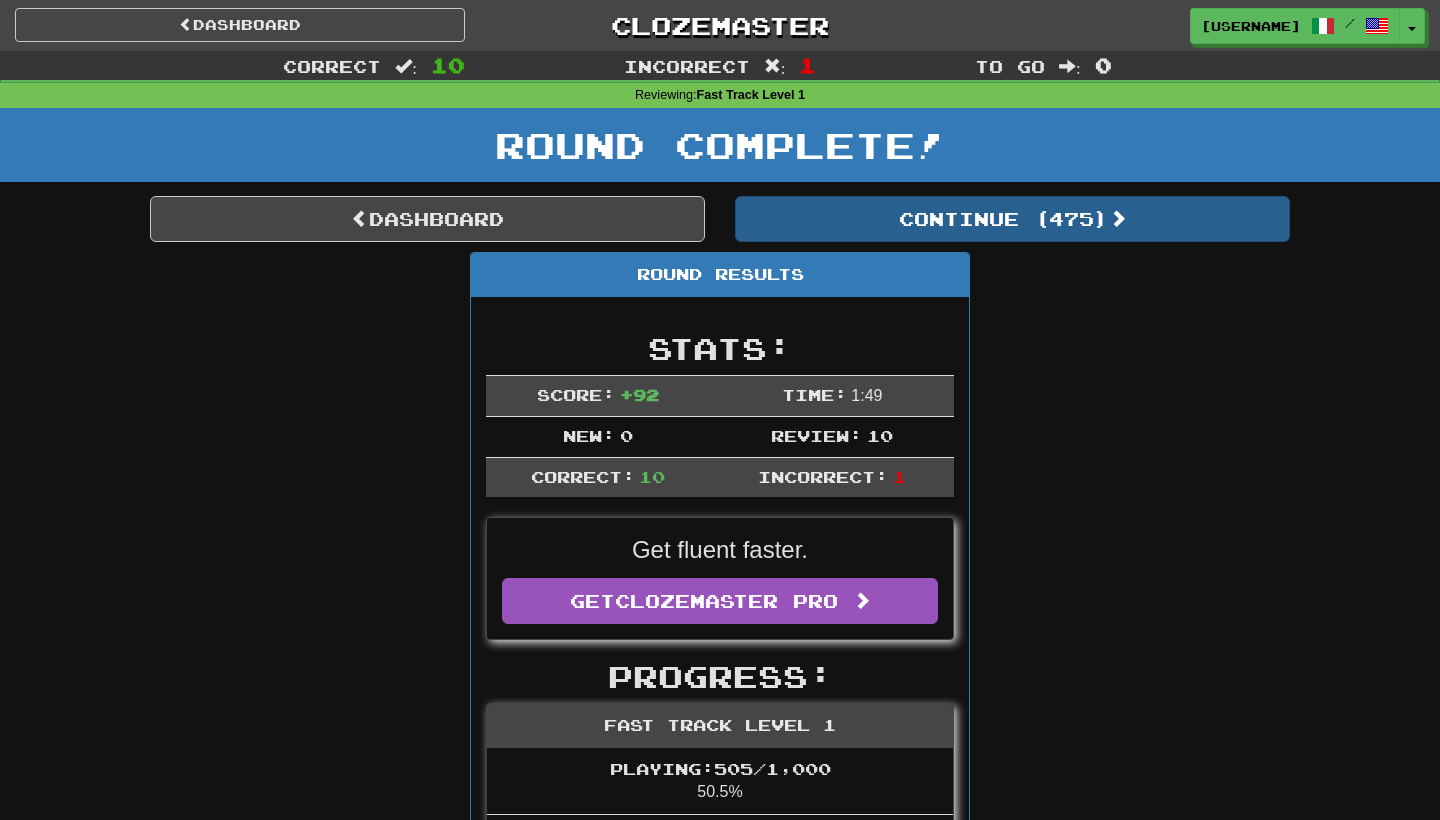 click on "Continue ( 475 )" at bounding box center [1012, 219] 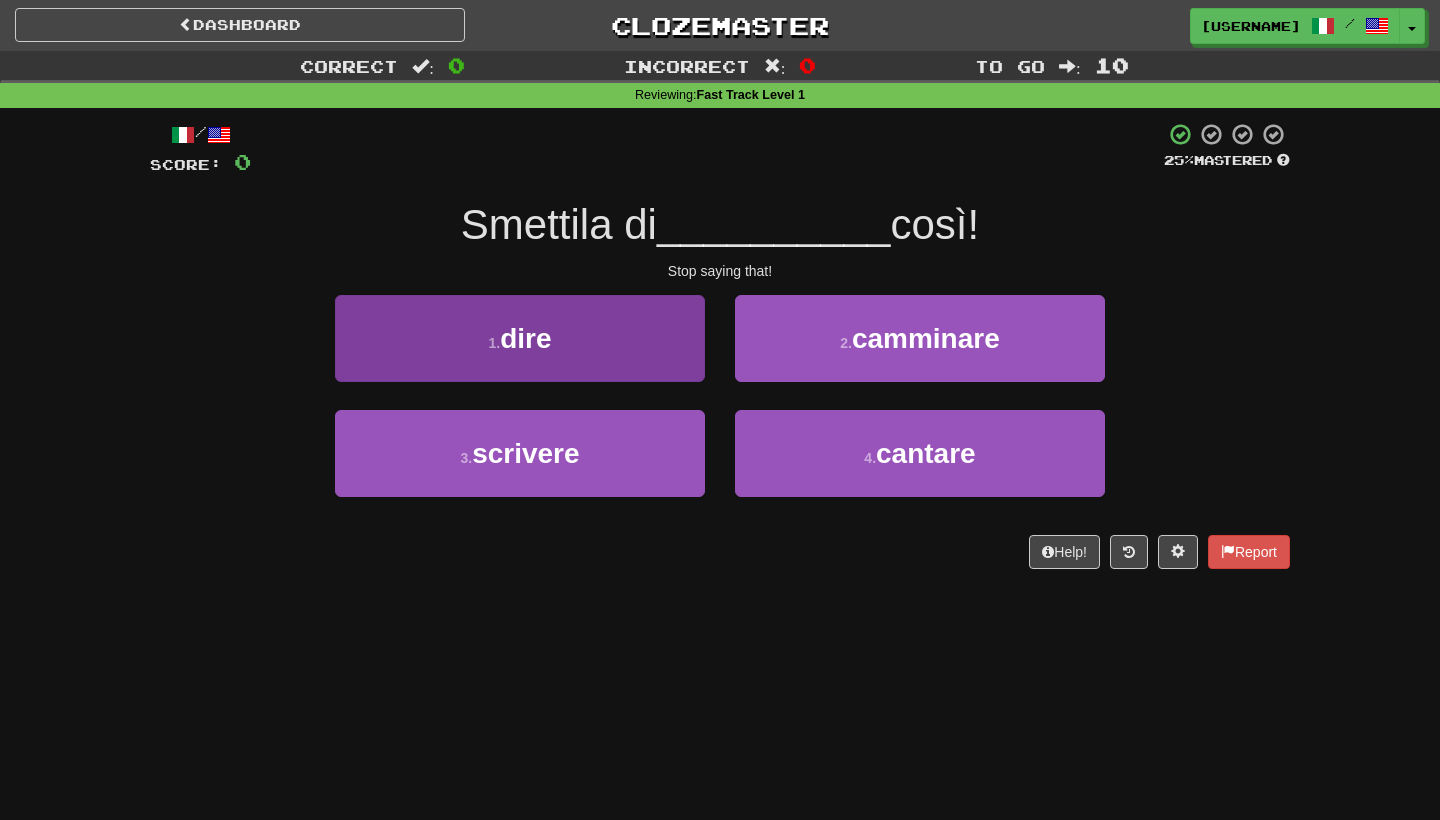 click on "1 .  dire" at bounding box center (520, 338) 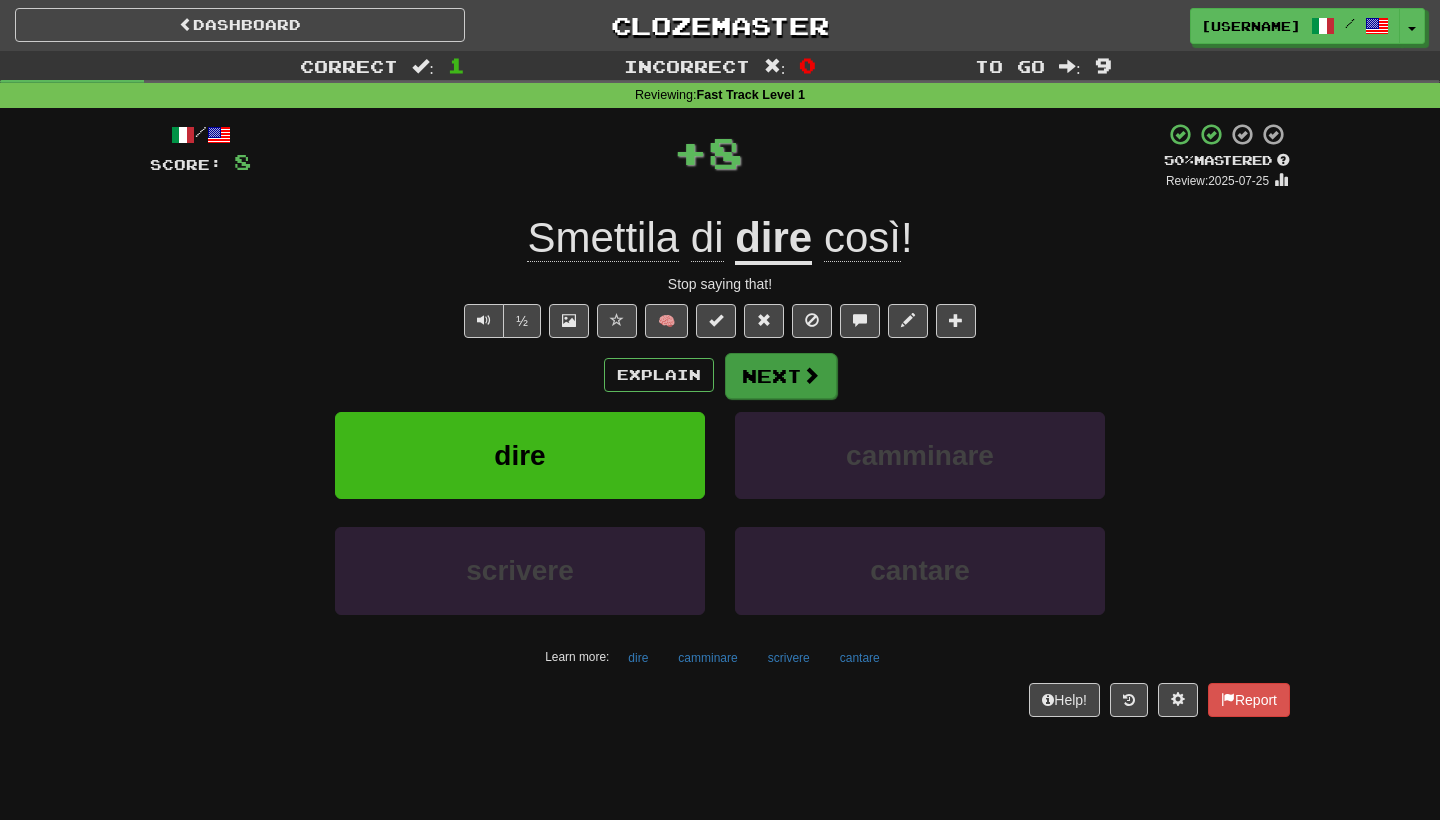 click on "Next" at bounding box center (781, 376) 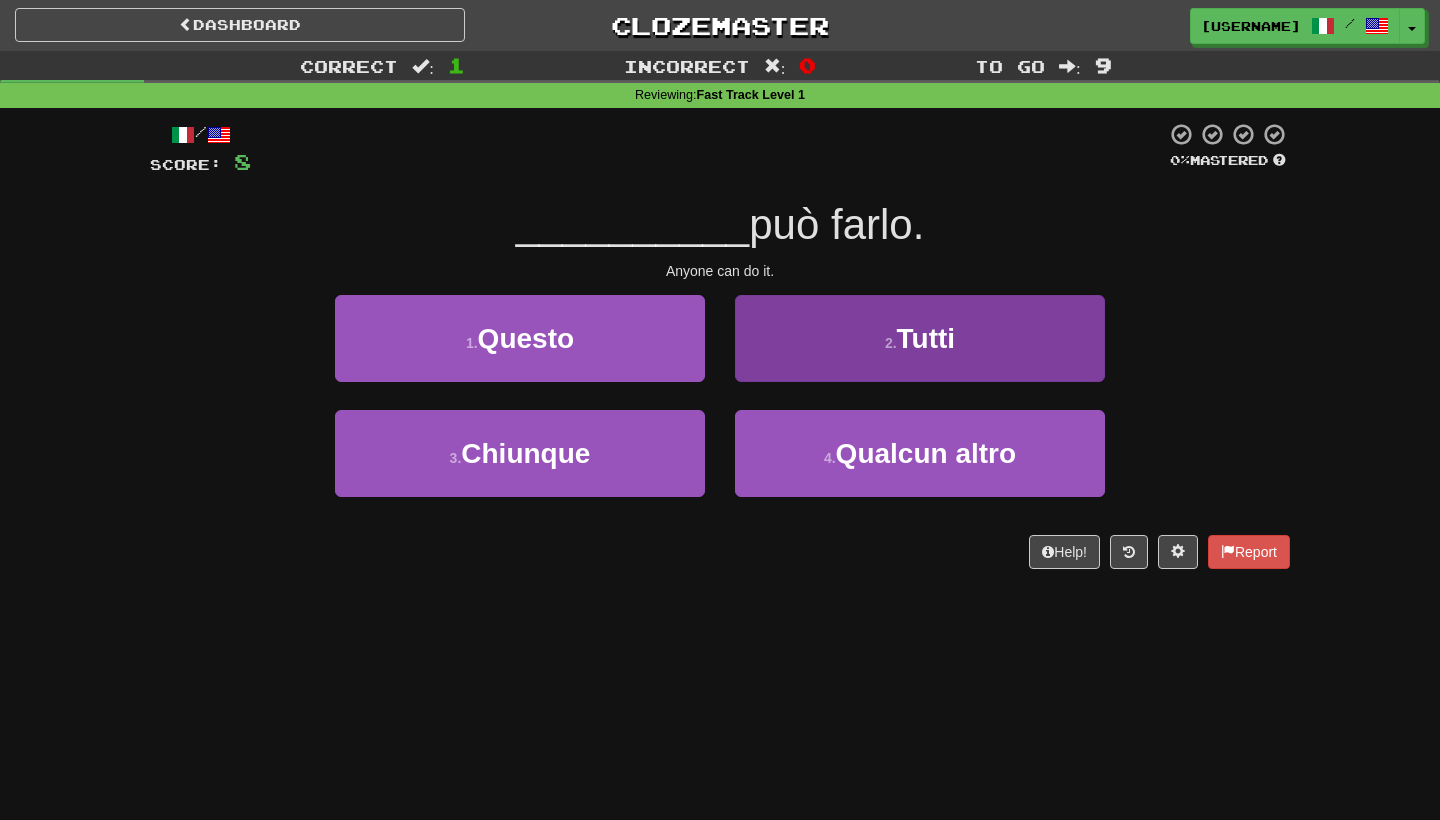 click on "2 .  Tutti" at bounding box center [920, 338] 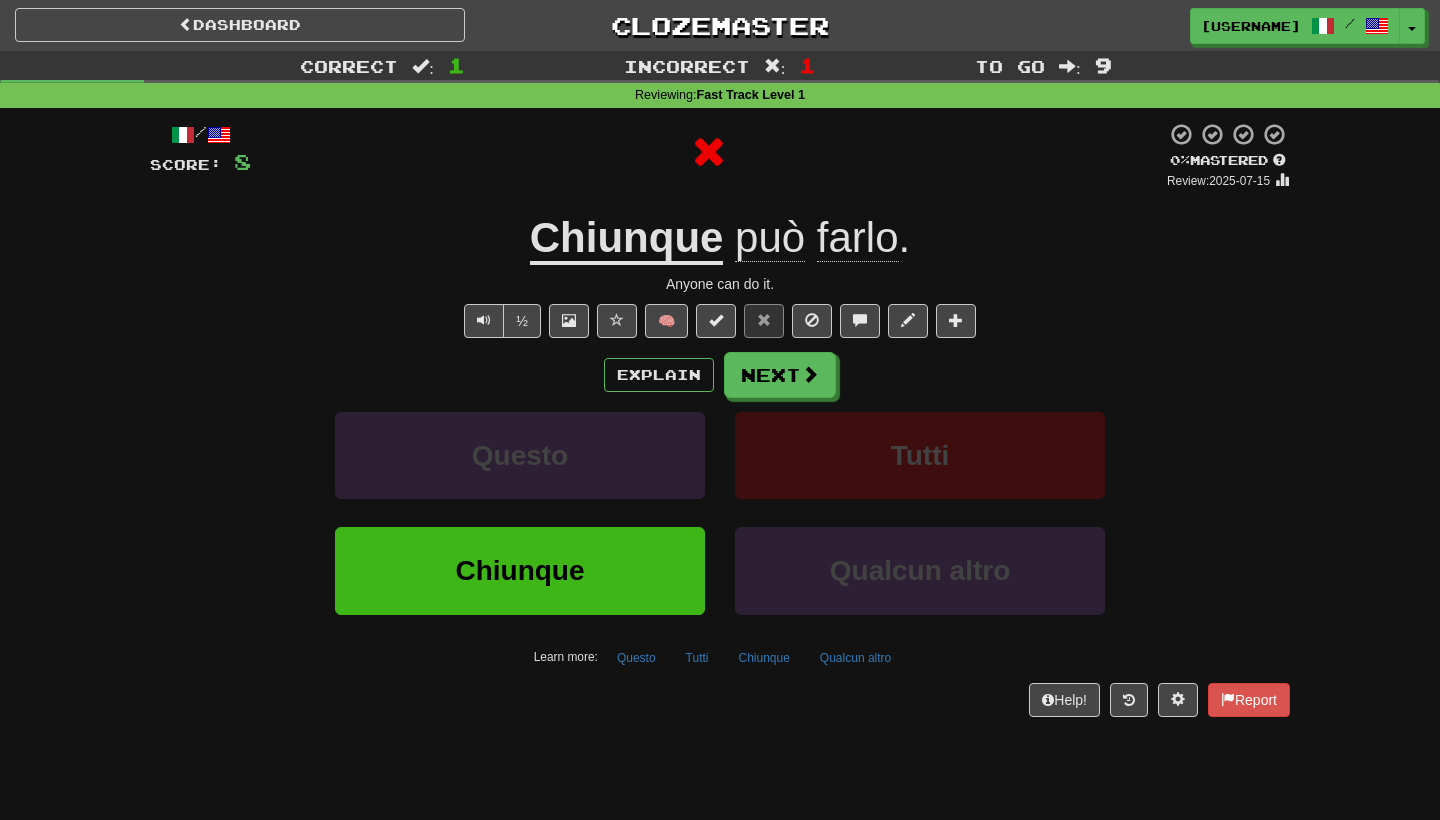 click on "Chiunque" at bounding box center (627, 239) 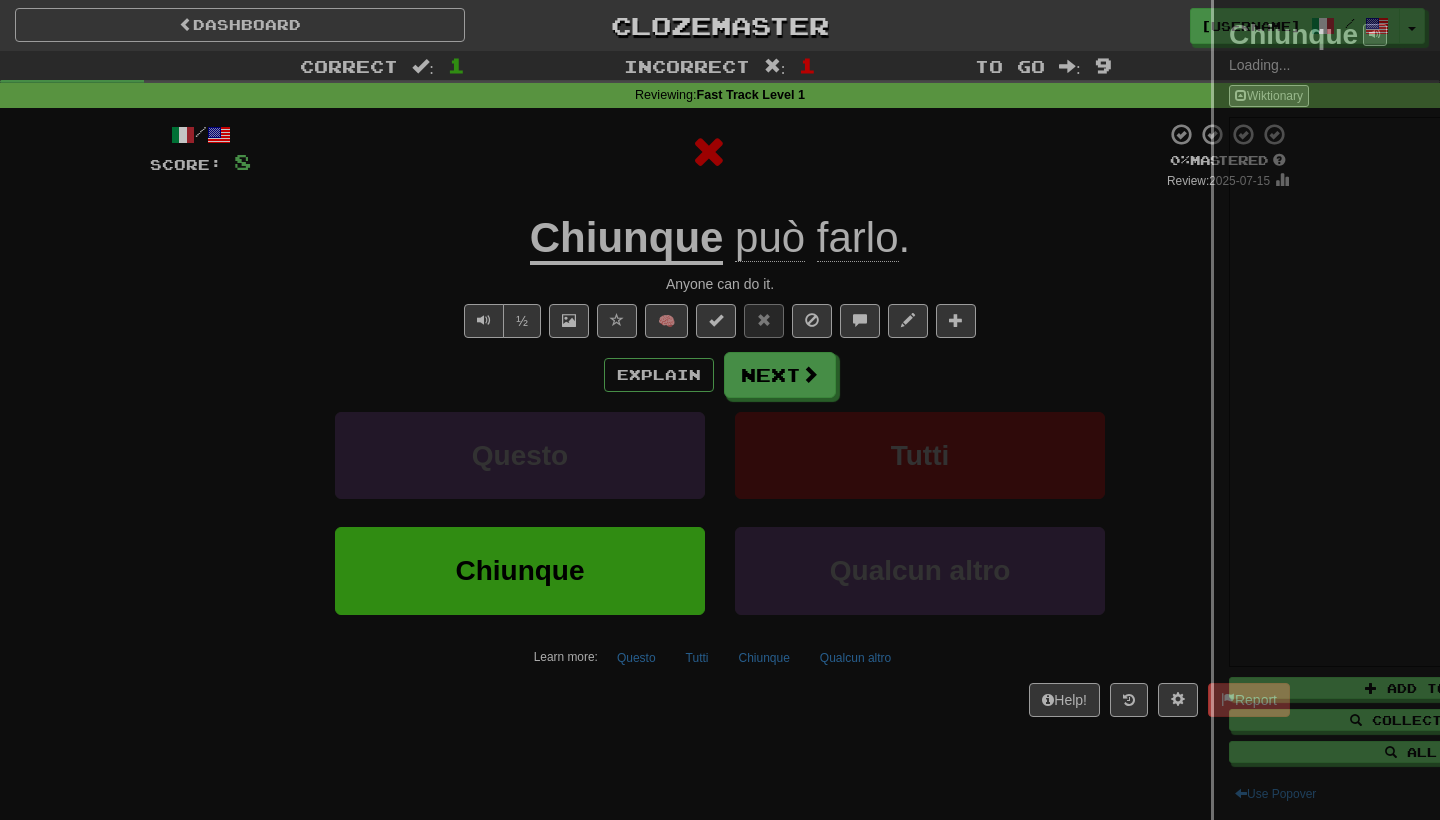 click at bounding box center [720, 410] 